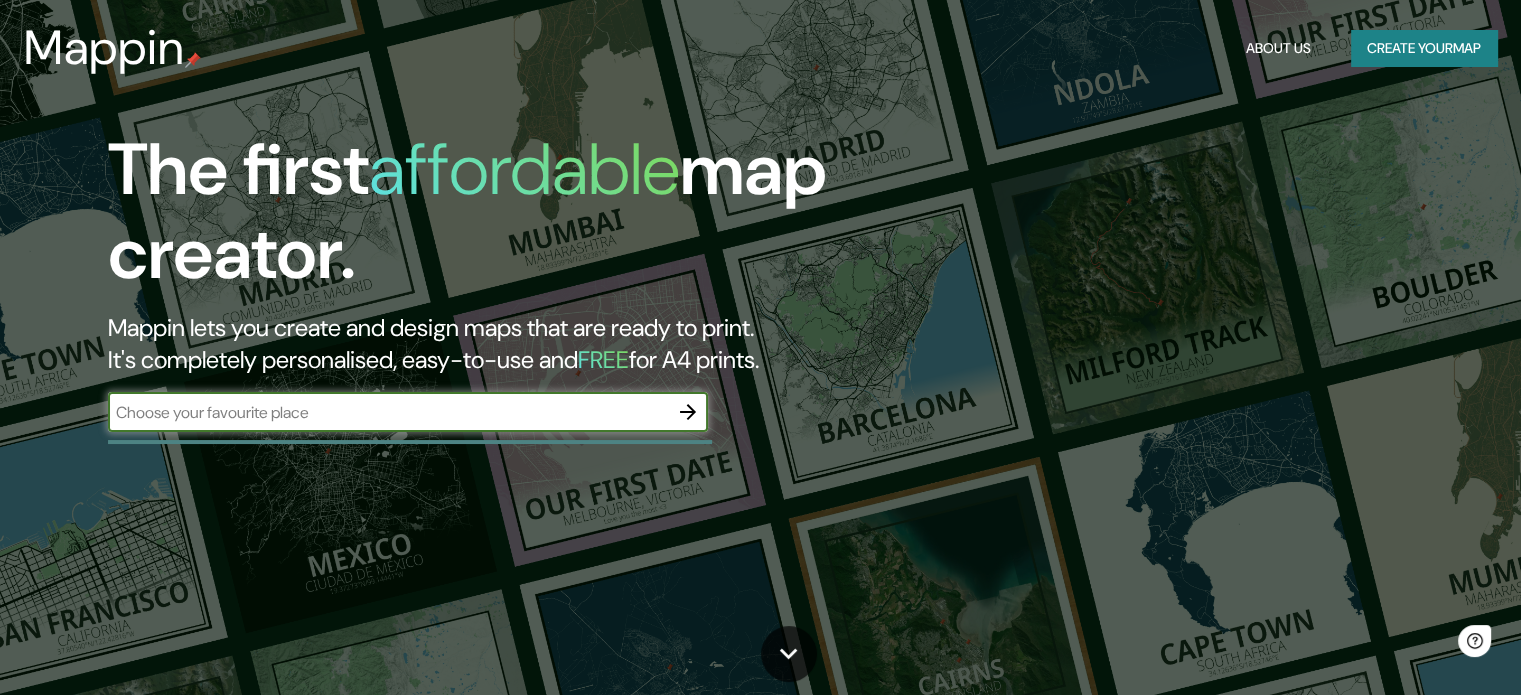 scroll, scrollTop: 0, scrollLeft: 0, axis: both 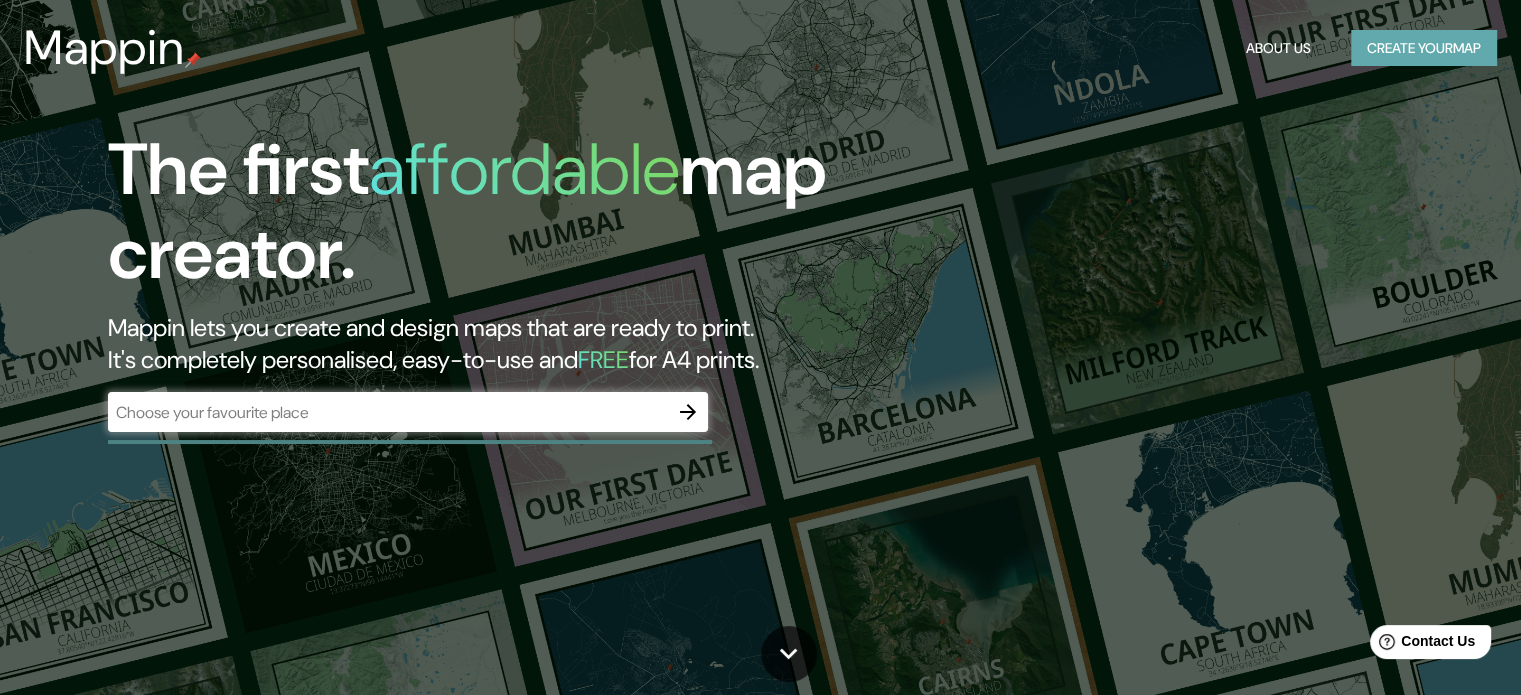 click on "Create your   map" at bounding box center (1424, 48) 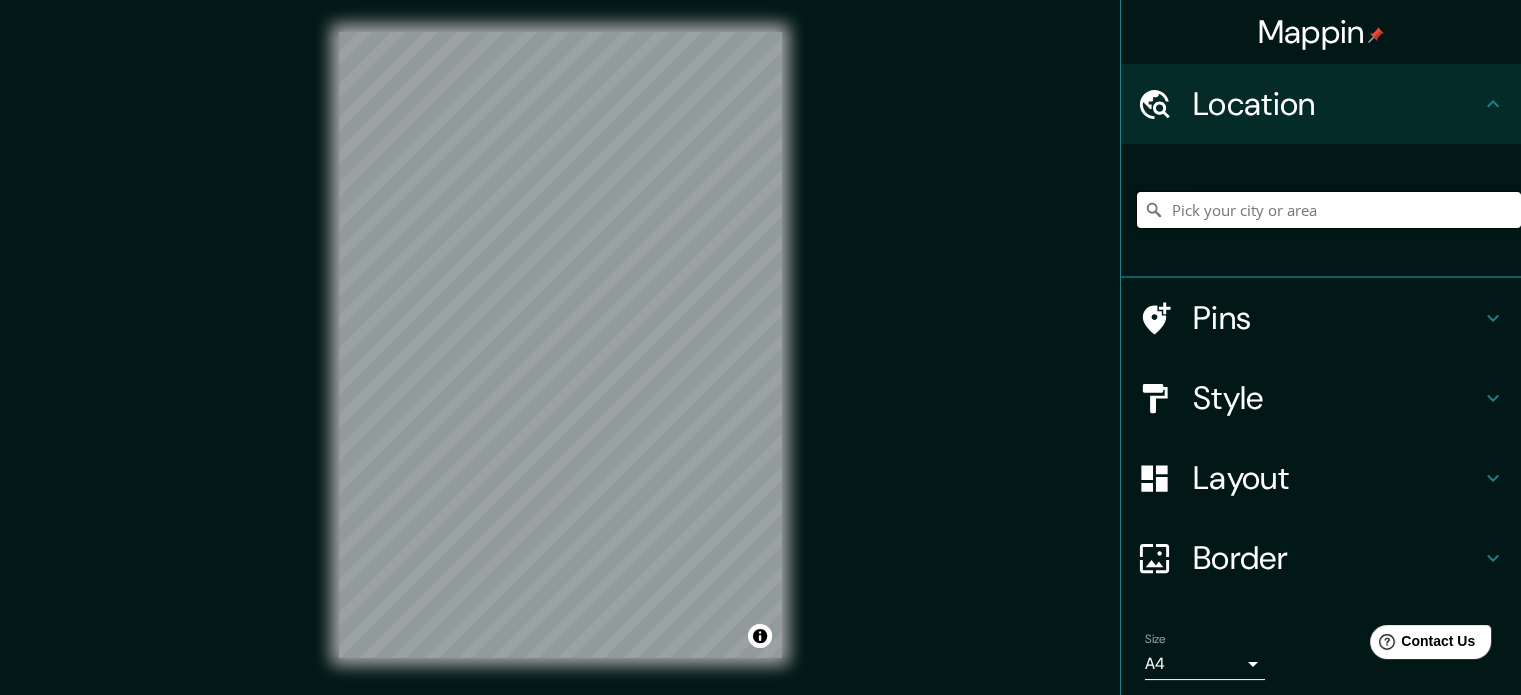 click at bounding box center (1329, 210) 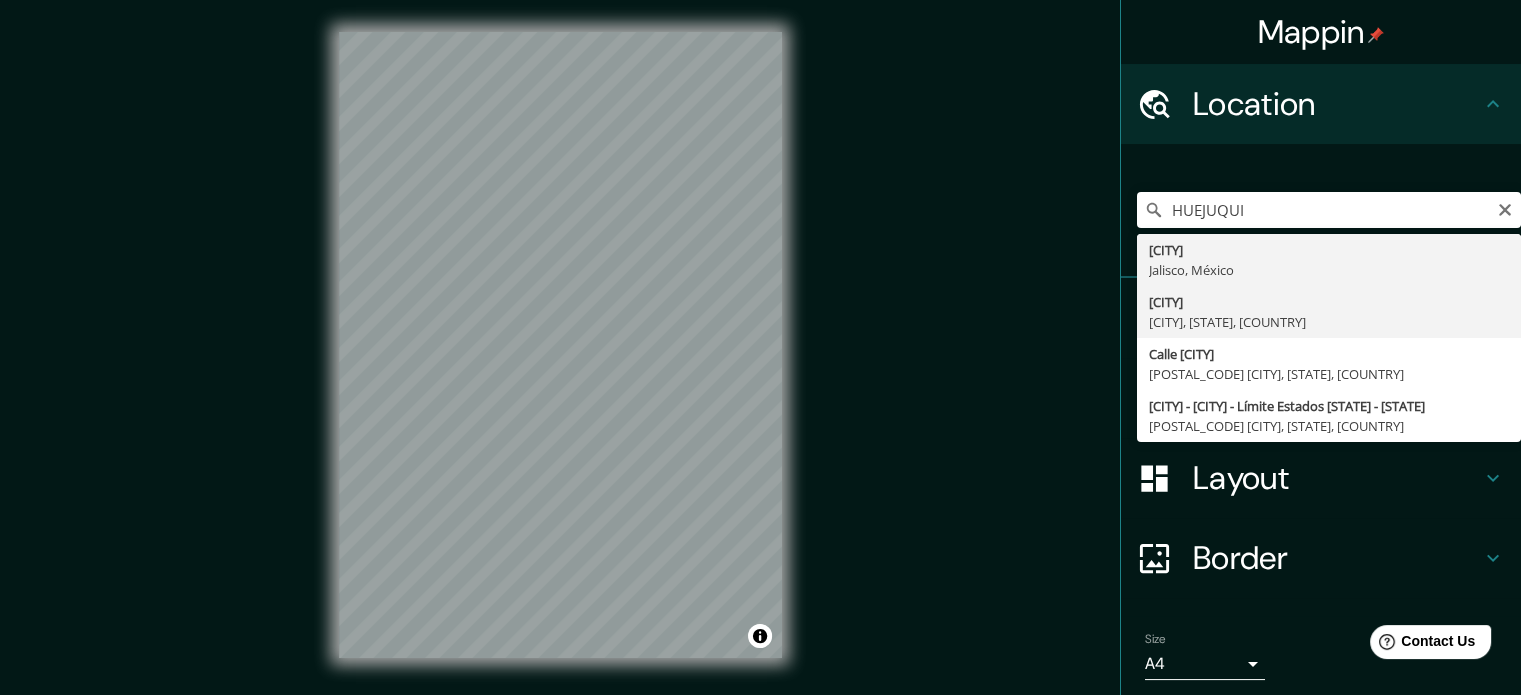 type on "Huejuquilla, Huejuquilla el Alto, Jalisco, México" 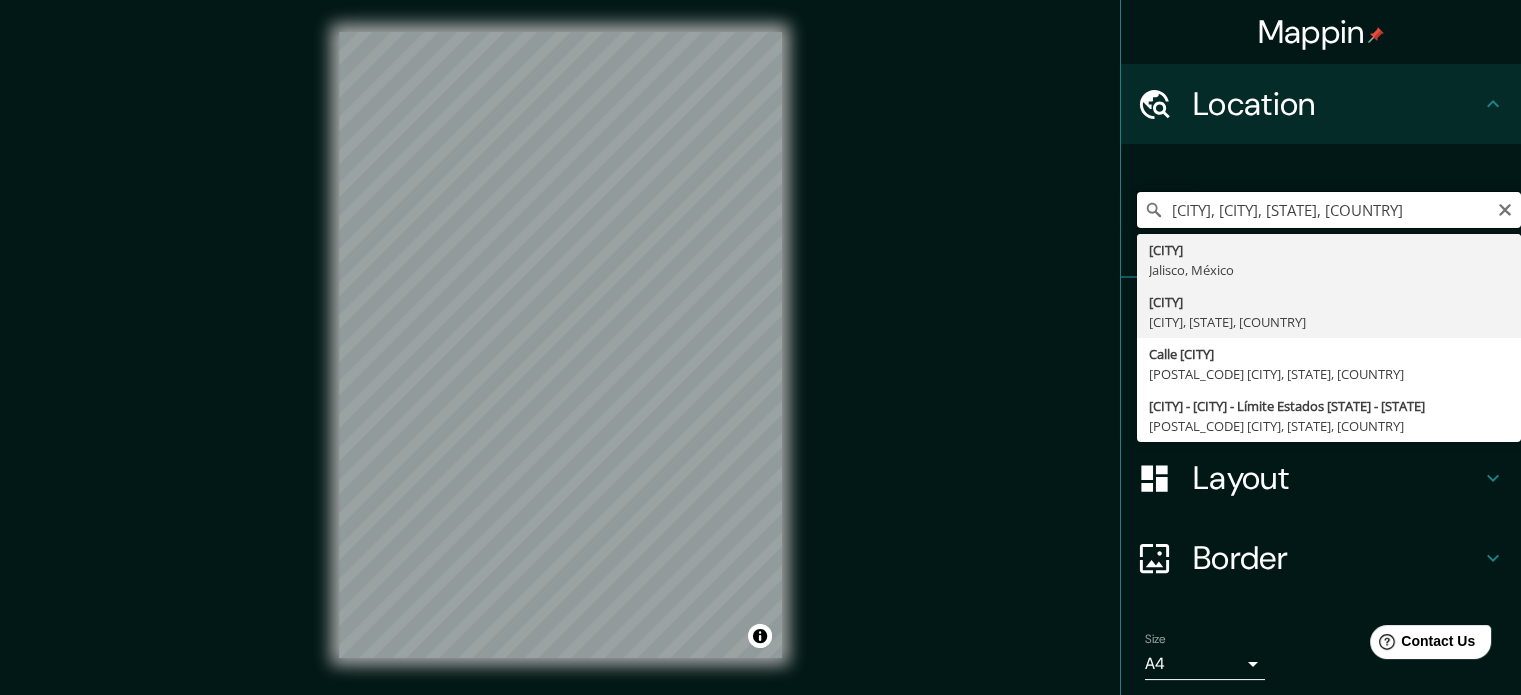 scroll, scrollTop: 0, scrollLeft: 0, axis: both 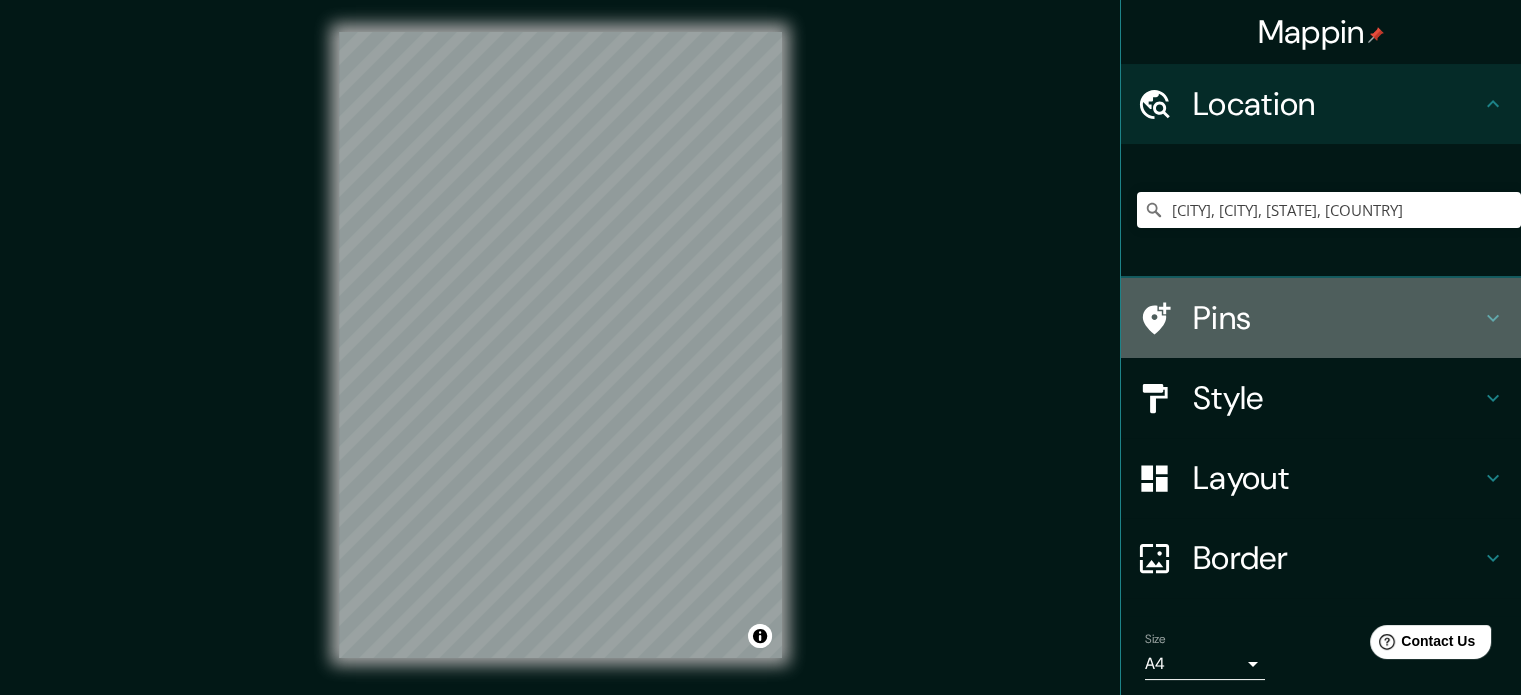 click 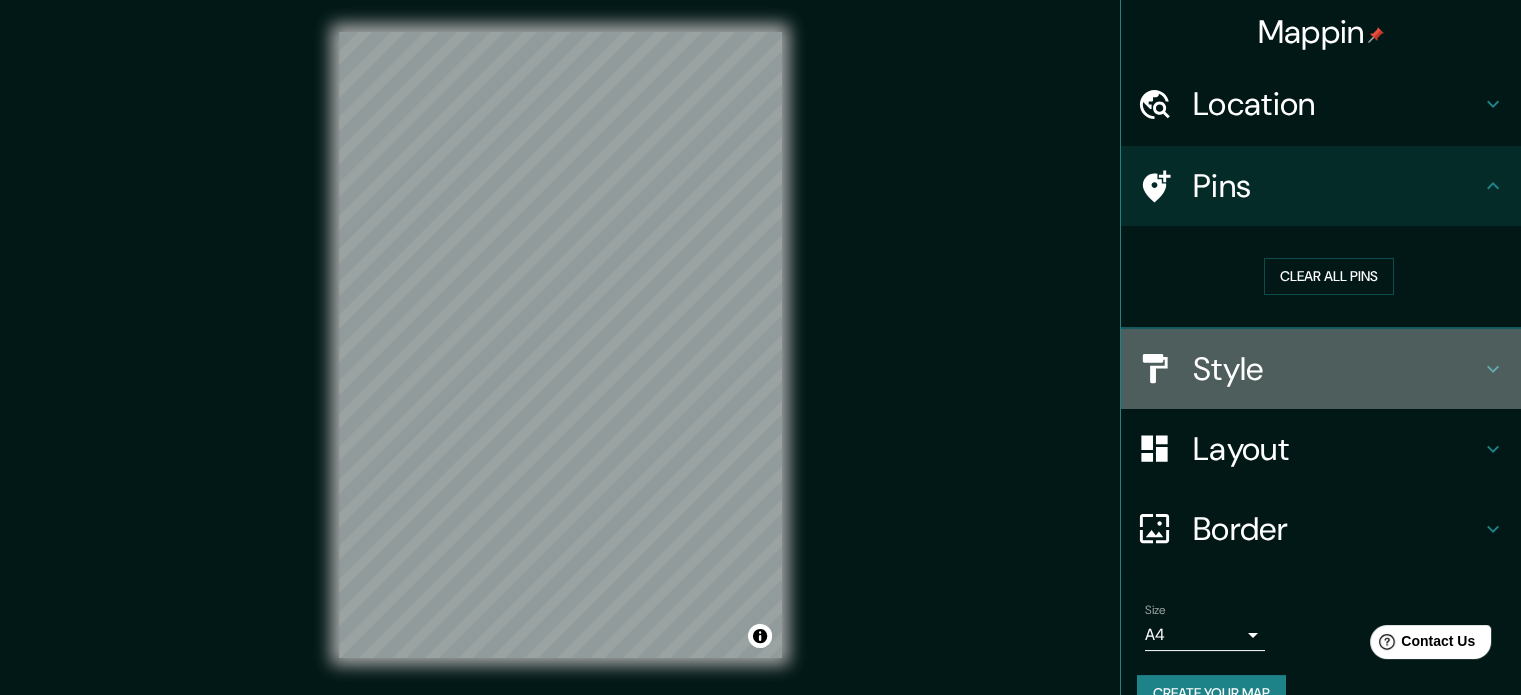 click on "Style" at bounding box center [1337, 369] 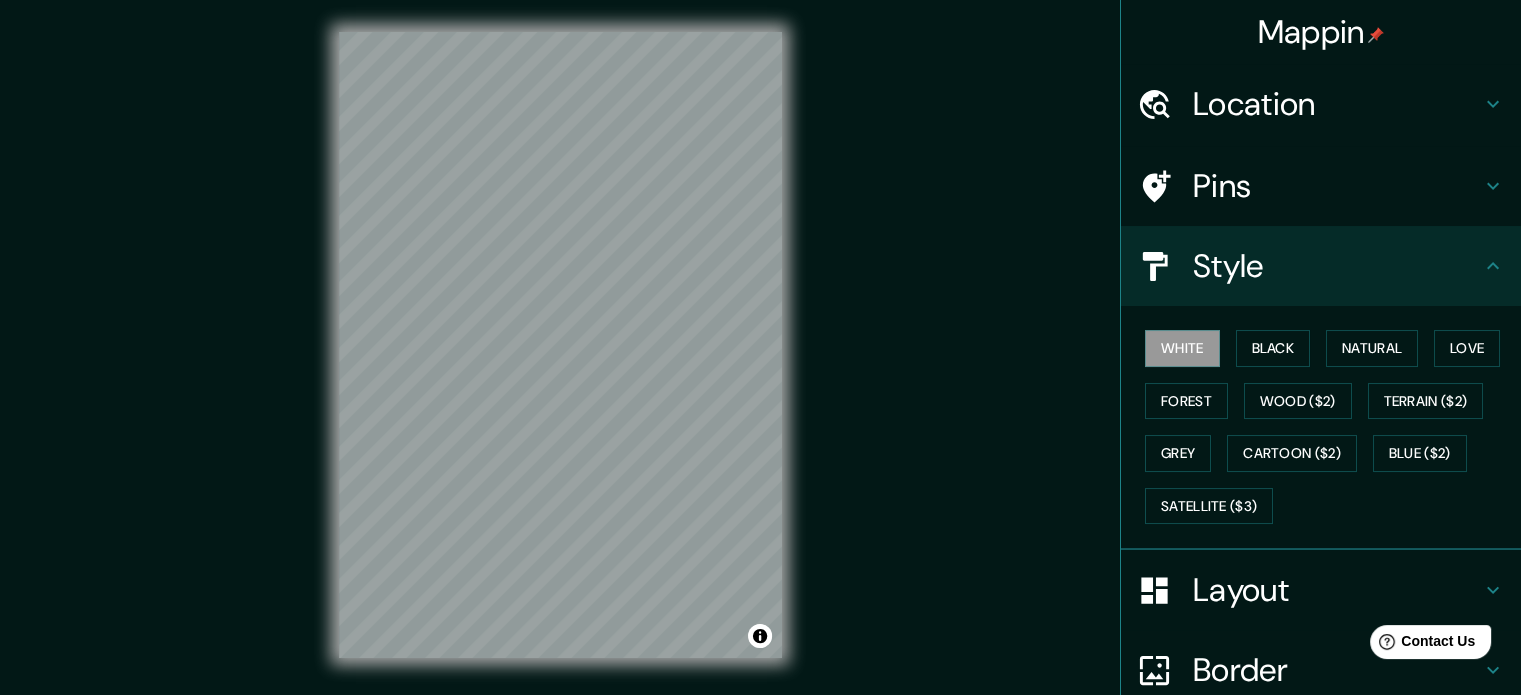 click on "Mappin Location Huejuquilla, Huejuquilla el Alto, Jalisco, México Pins Style White Black Natural Love Forest Wood ($2) Terrain ($2) Grey Cartoon ($2) Blue ($2) Satellite ($3) Layout Border Choose a border.  Hint : you can make layers of the frame opaque to create some cool effects. None Simple Transparent Fancy Size A4 single Create your map © Mapbox   © OpenStreetMap   Improve this map Any problems, suggestions, or concerns please email    help@mappin.pro . . ." at bounding box center (760, 361) 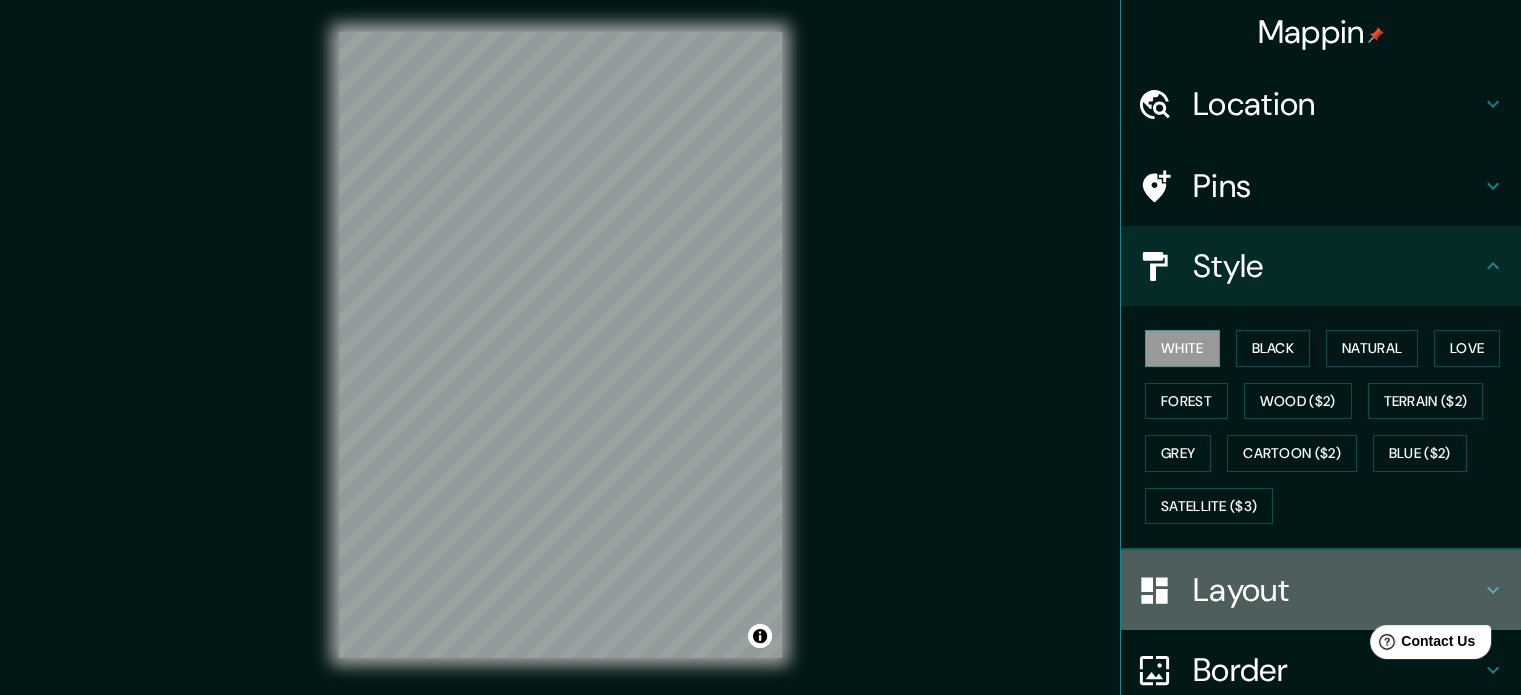 click on "Layout" at bounding box center [1337, 590] 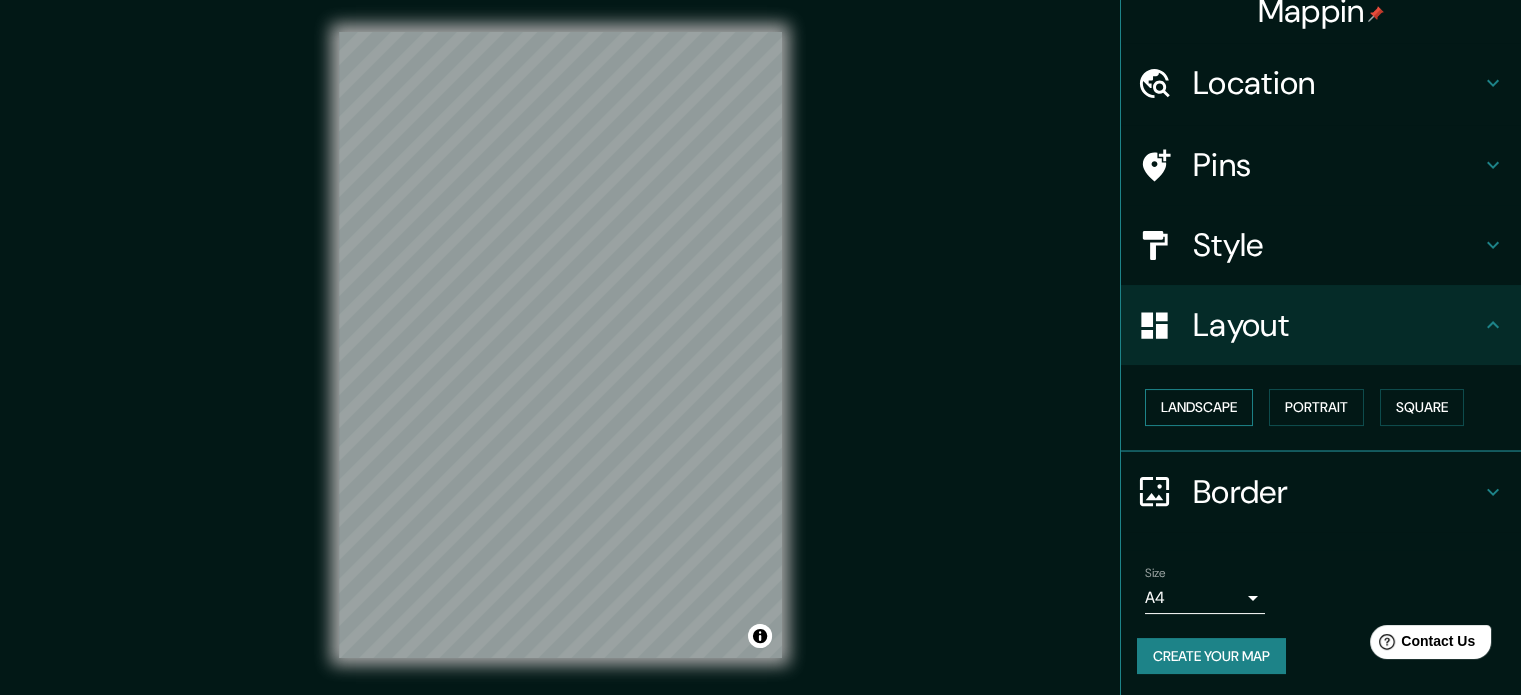 scroll, scrollTop: 22, scrollLeft: 0, axis: vertical 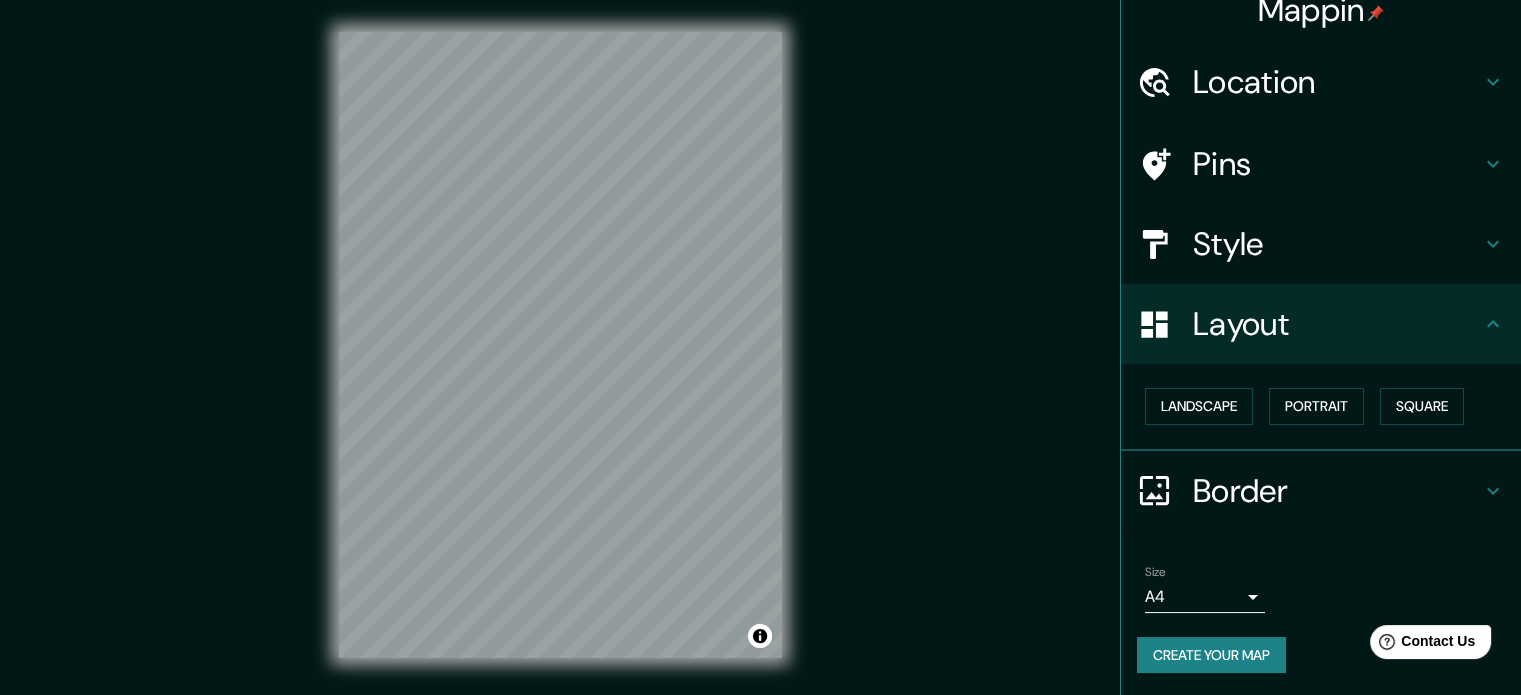 click on "Create your map" at bounding box center [1211, 655] 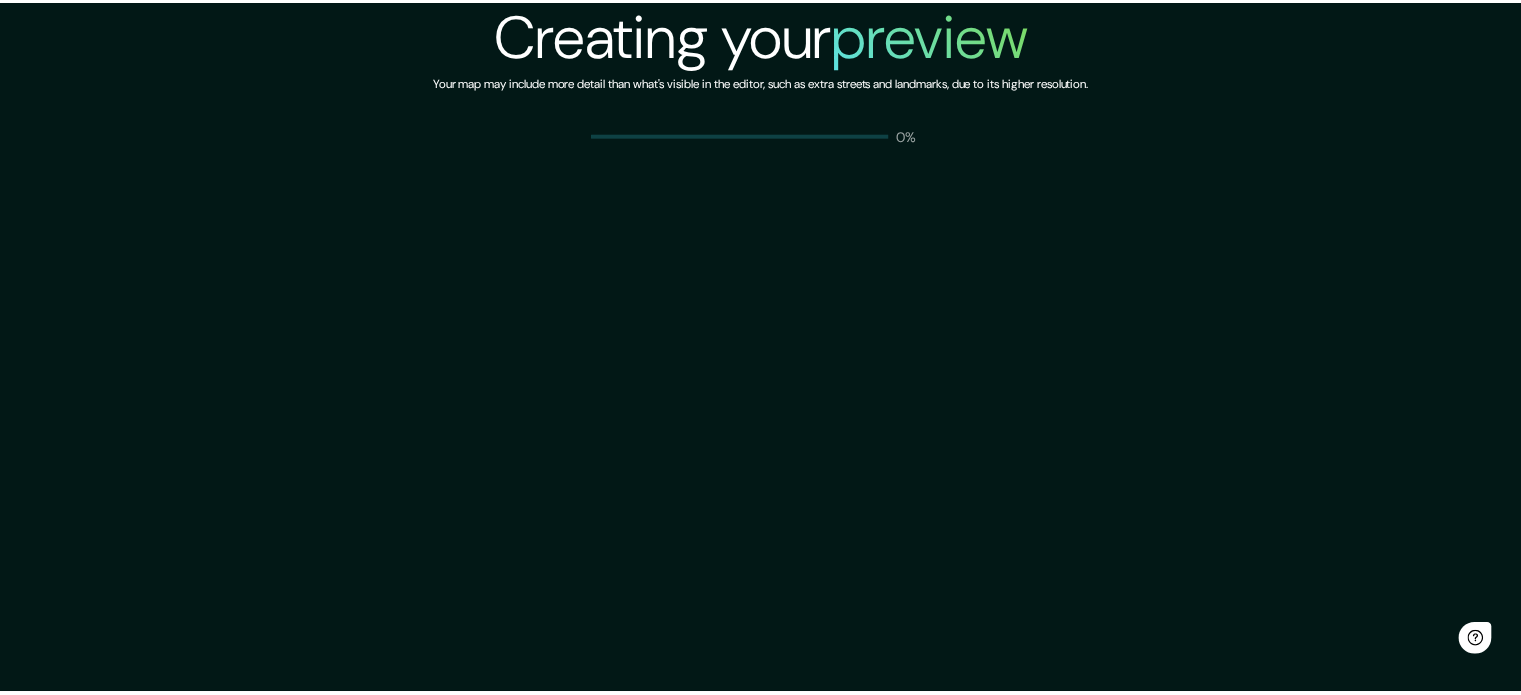 scroll, scrollTop: 0, scrollLeft: 0, axis: both 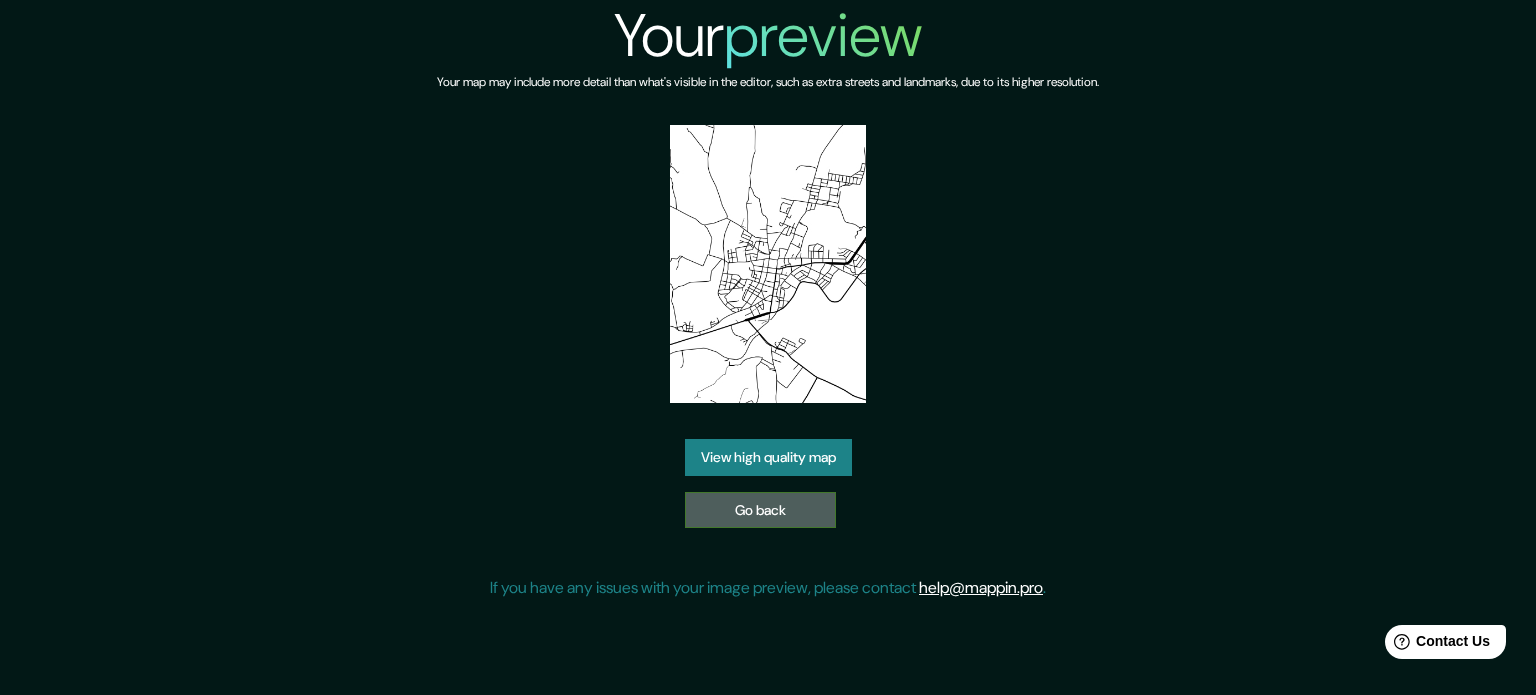click on "Go back" at bounding box center (760, 510) 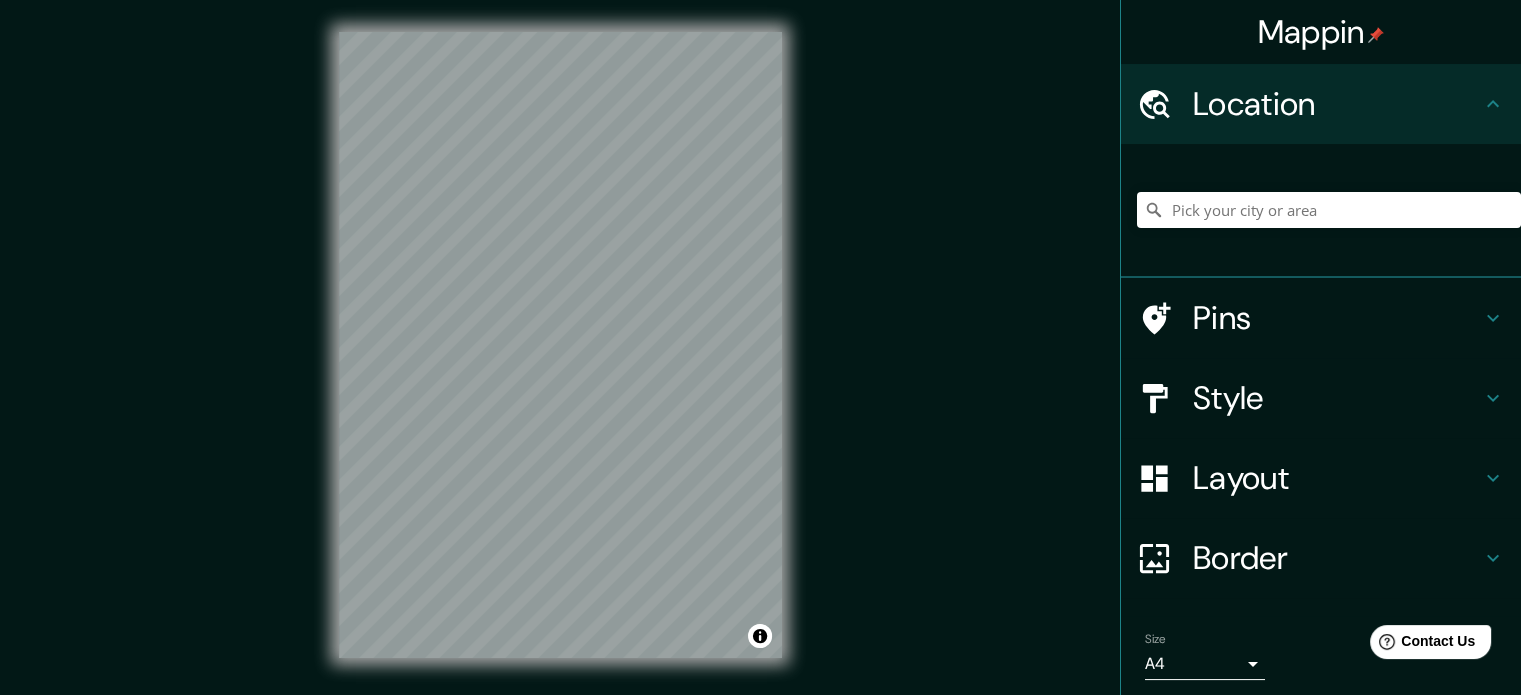 scroll, scrollTop: 0, scrollLeft: 0, axis: both 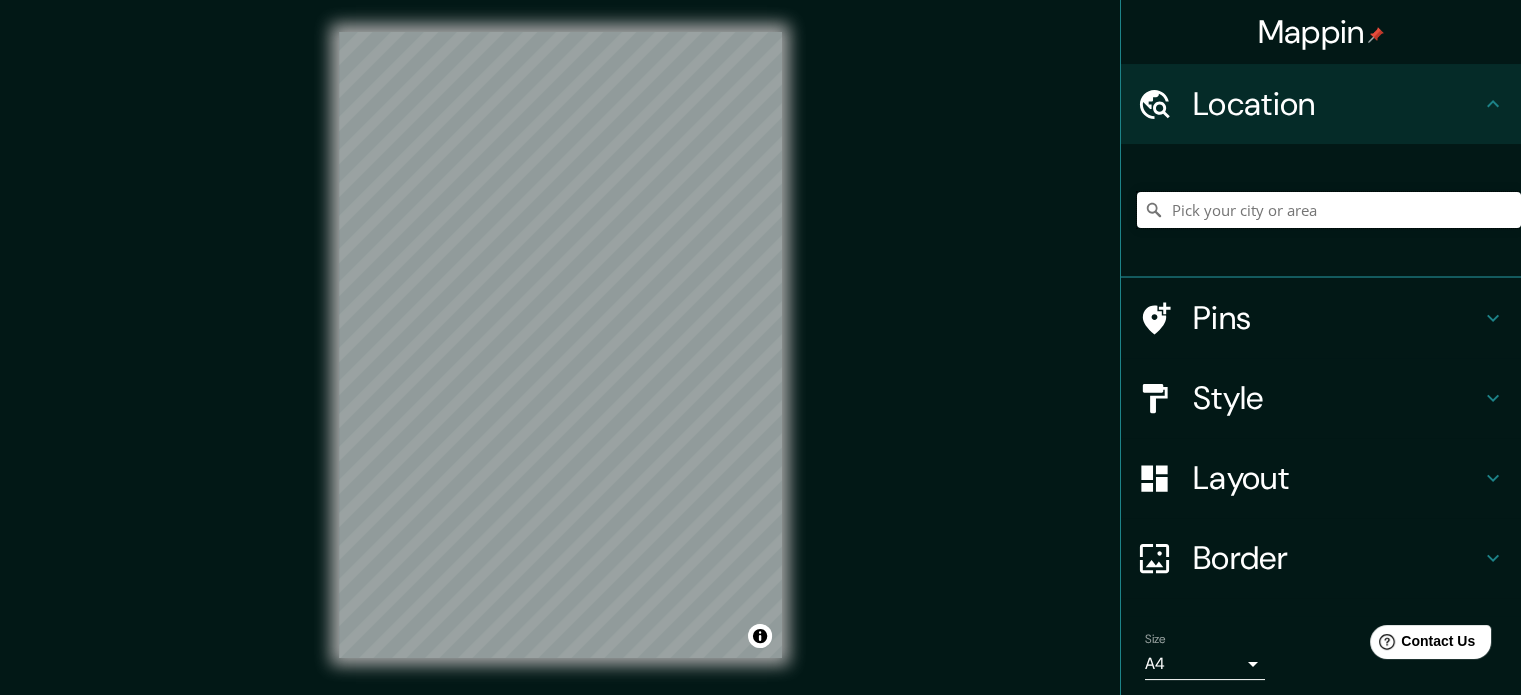 click at bounding box center [1329, 210] 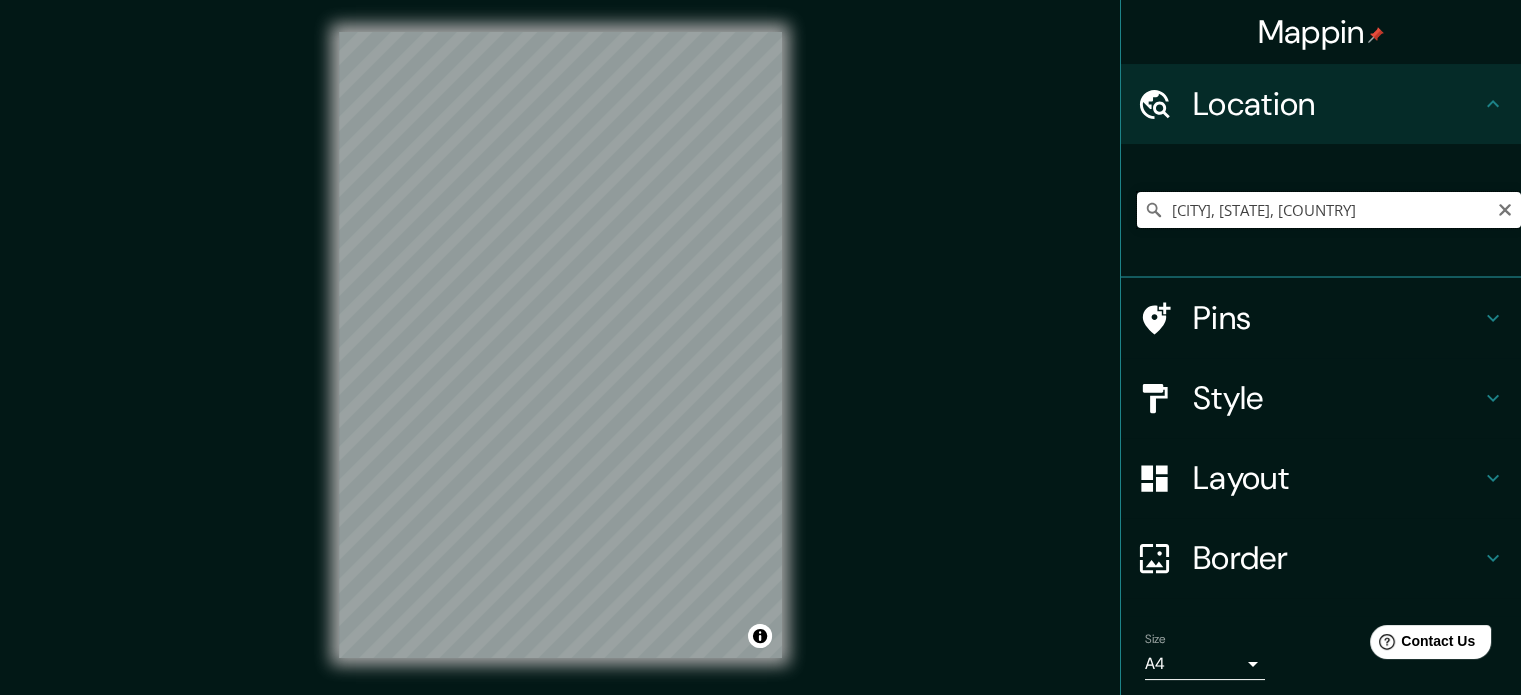 click on "[CITY], [STATE], [COUNTRY]" at bounding box center (1329, 210) 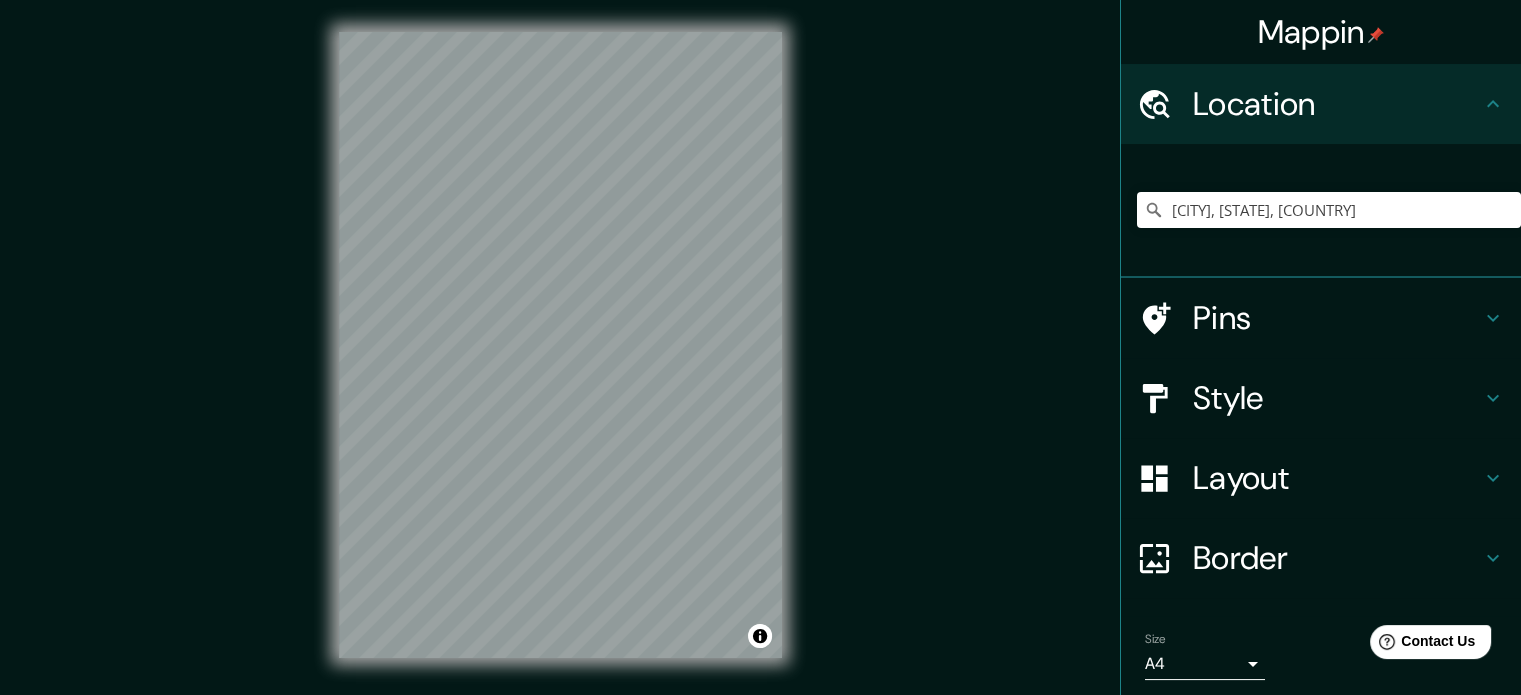 drag, startPoint x: 1420, startPoint y: 26, endPoint x: 1385, endPoint y: 67, distance: 53.90733 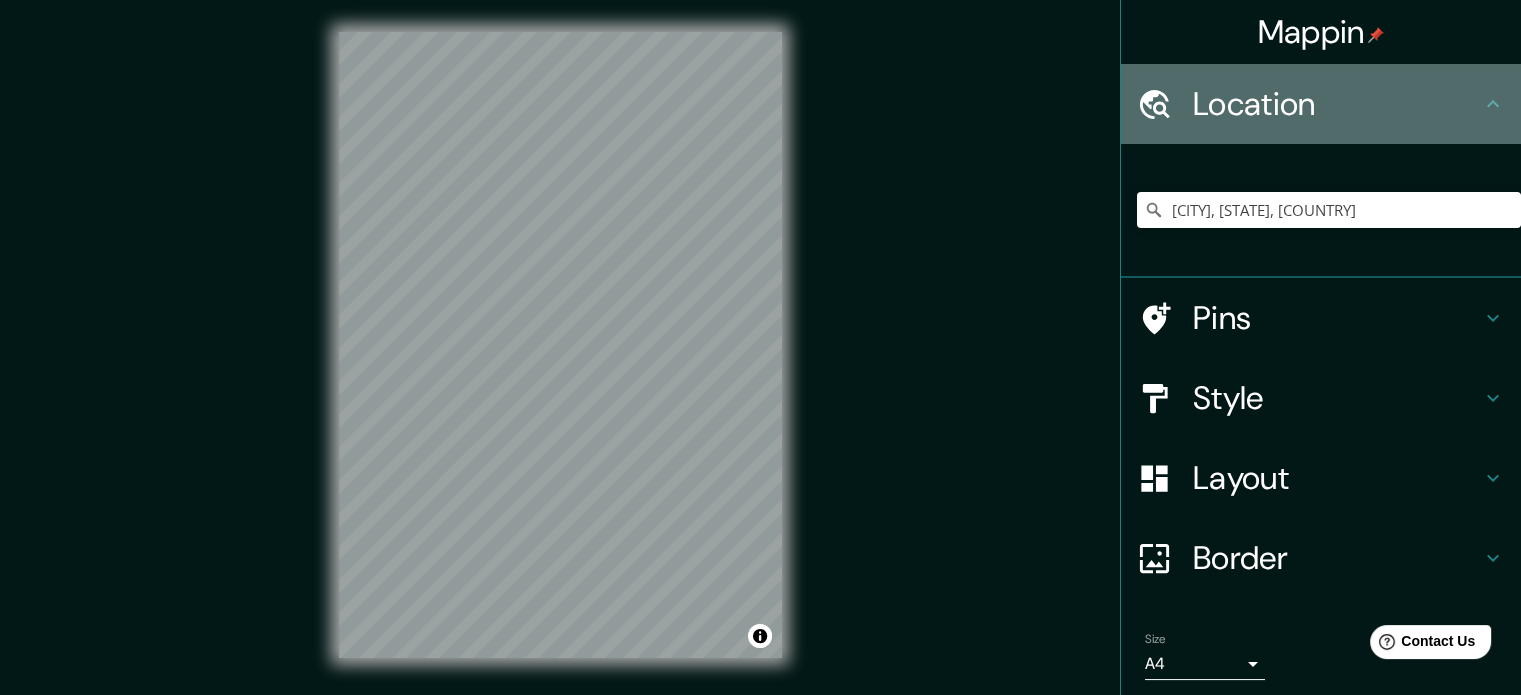 click on "Location" at bounding box center [1337, 104] 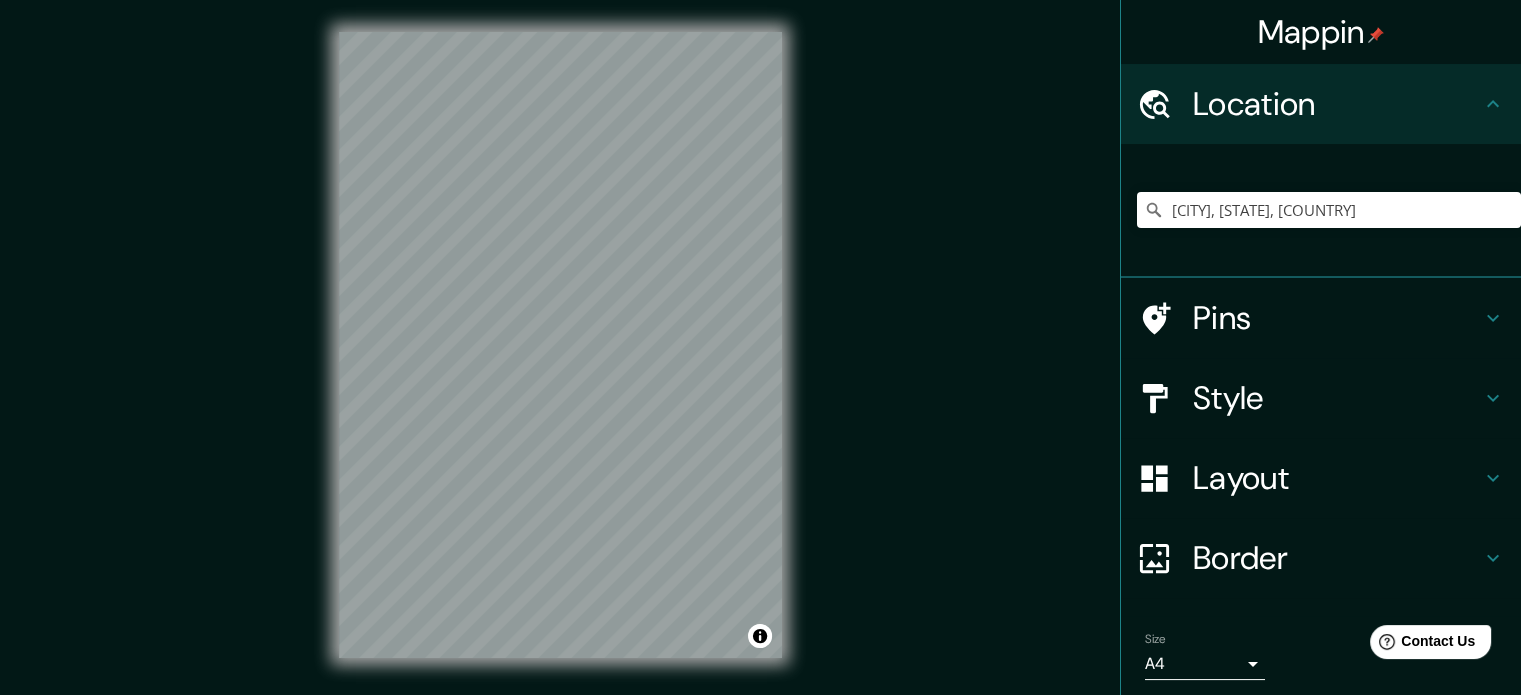 click on "Pins" at bounding box center [1321, 318] 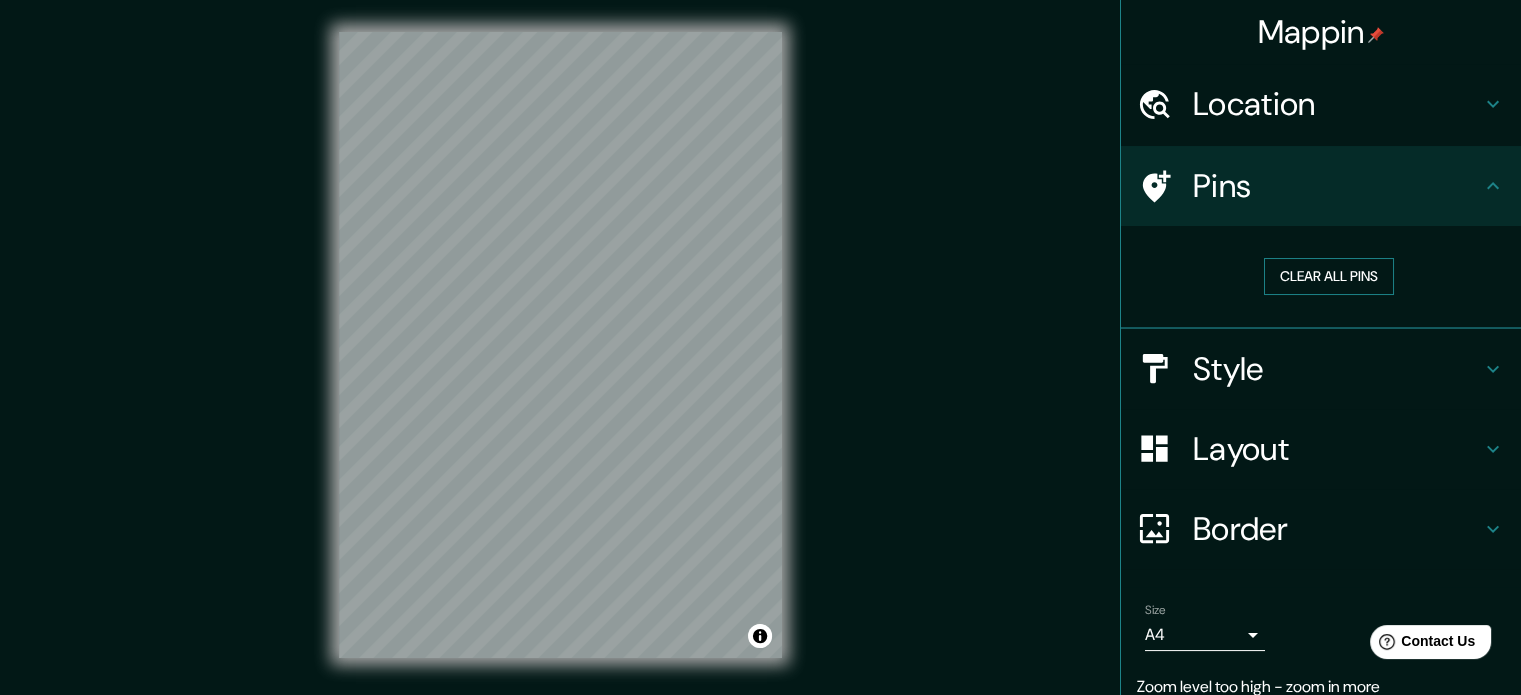 click on "Clear all pins" at bounding box center [1329, 276] 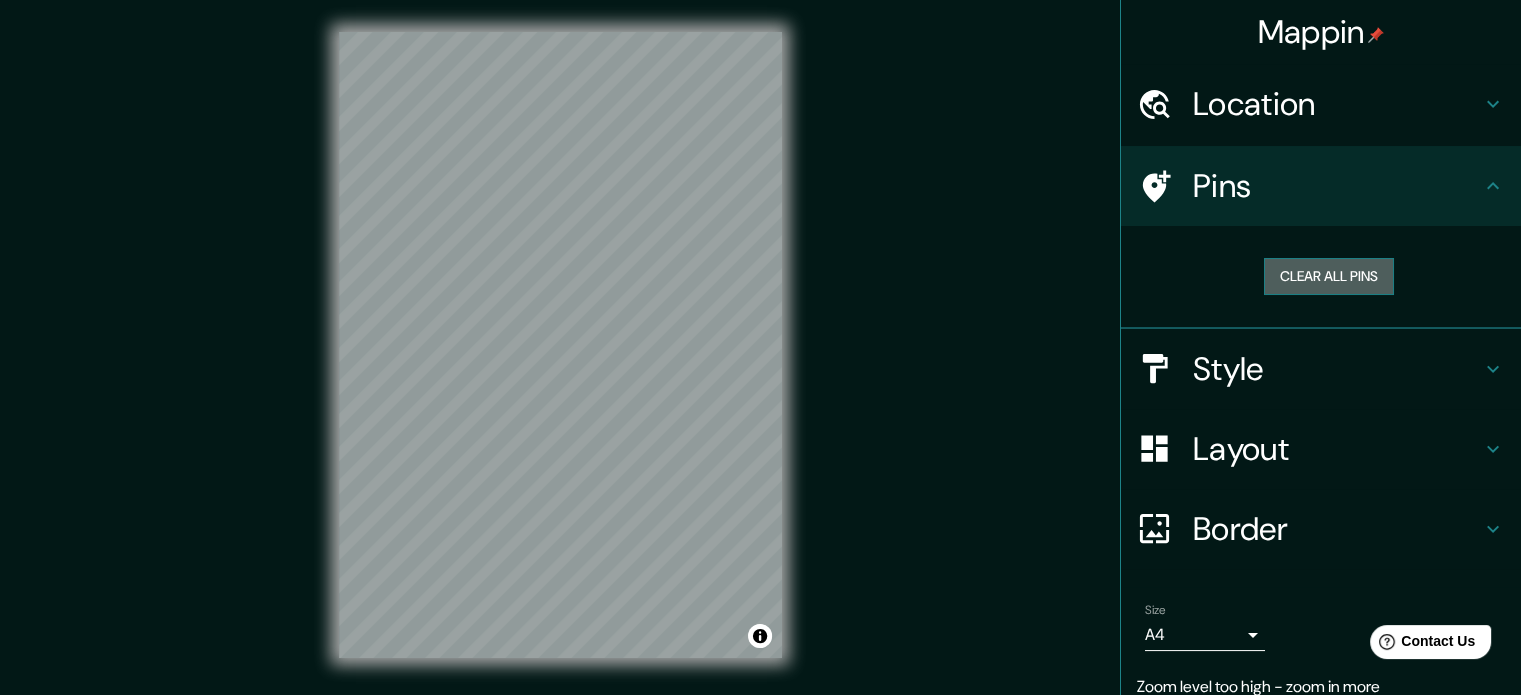 click on "Clear all pins" at bounding box center [1329, 276] 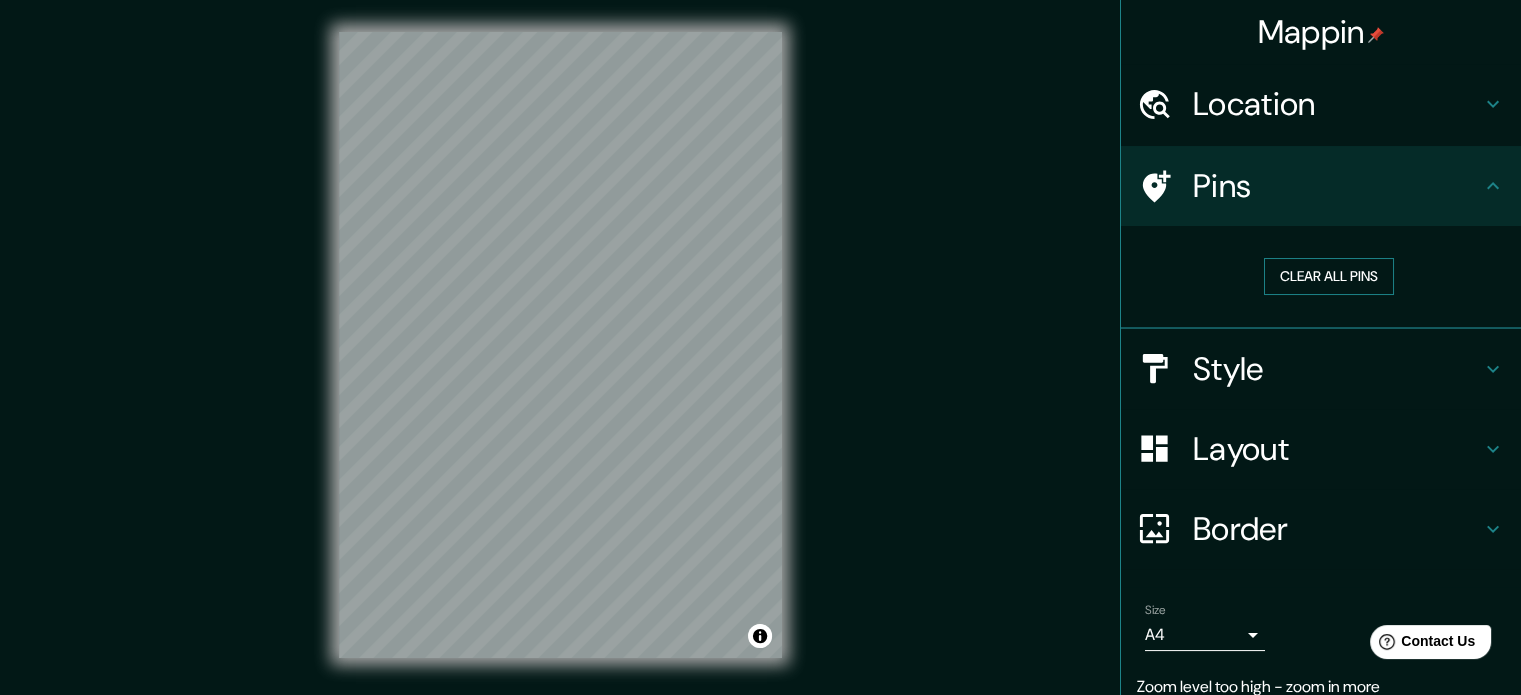 click on "Clear all pins" at bounding box center [1329, 276] 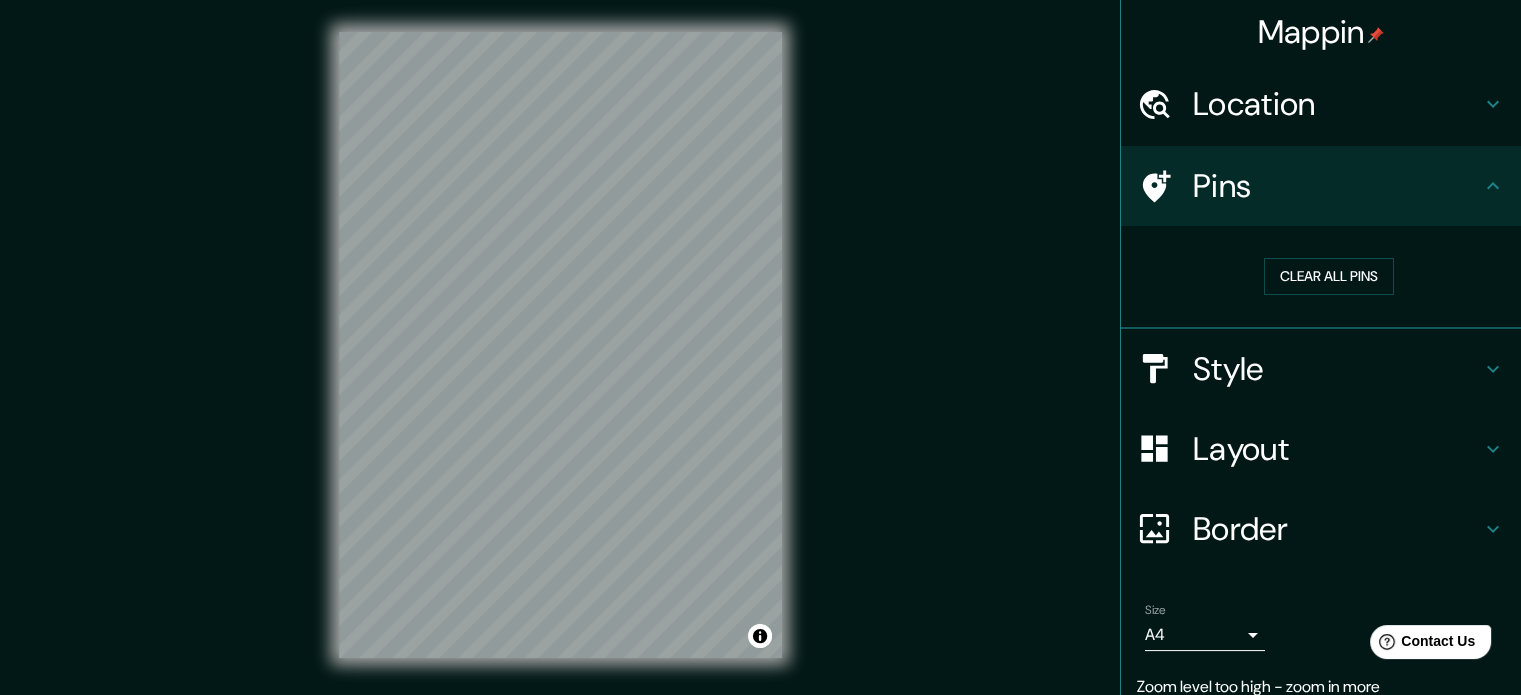 click on "Style" at bounding box center [1337, 369] 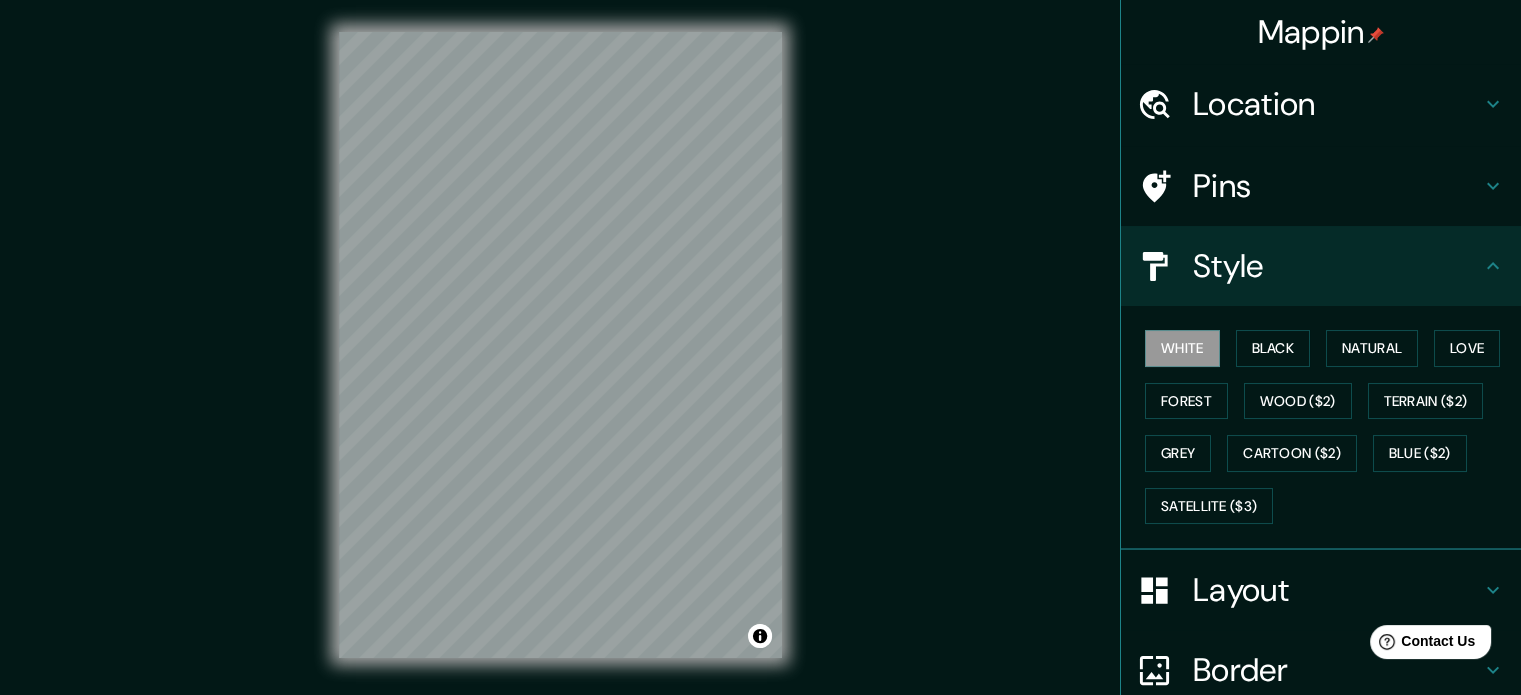 click on "© Mapbox   © OpenStreetMap   Improve this map" at bounding box center [560, 345] 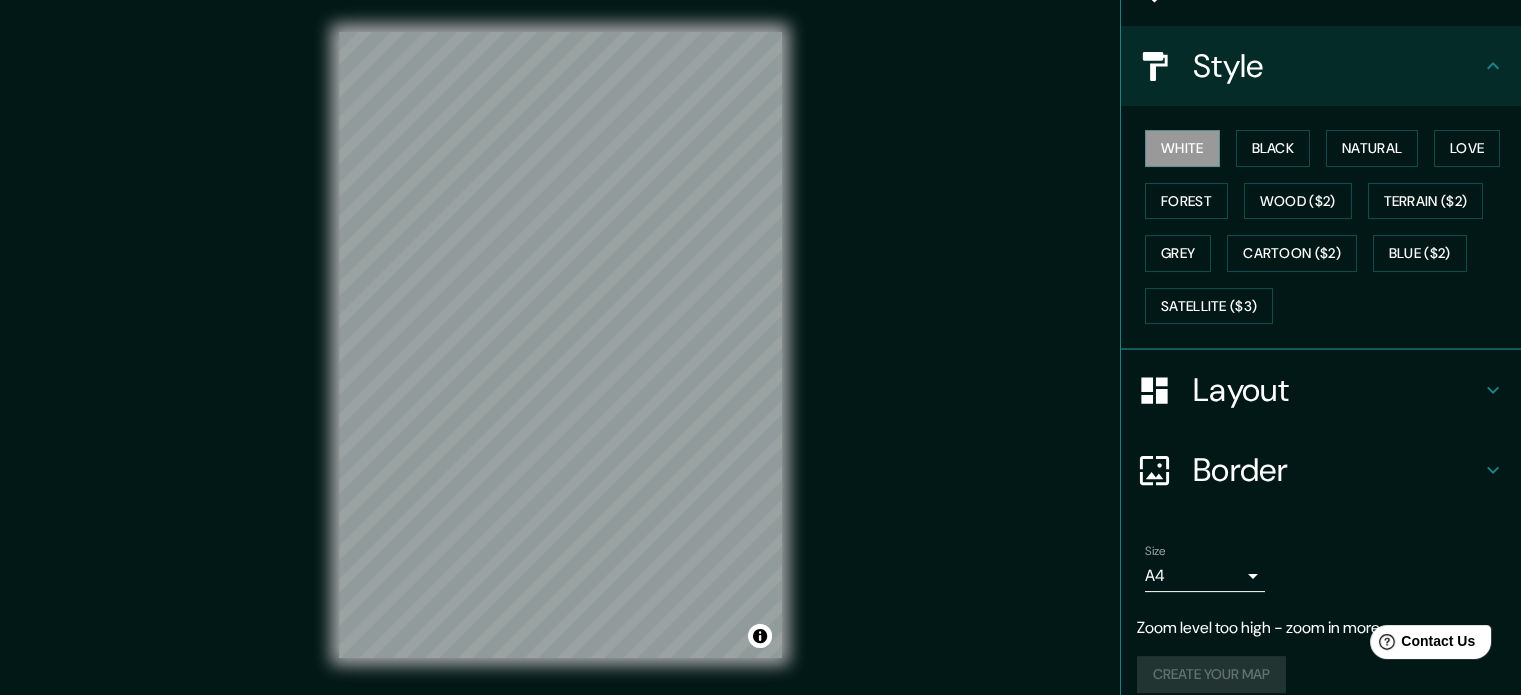 click on "Layout" at bounding box center (1337, 390) 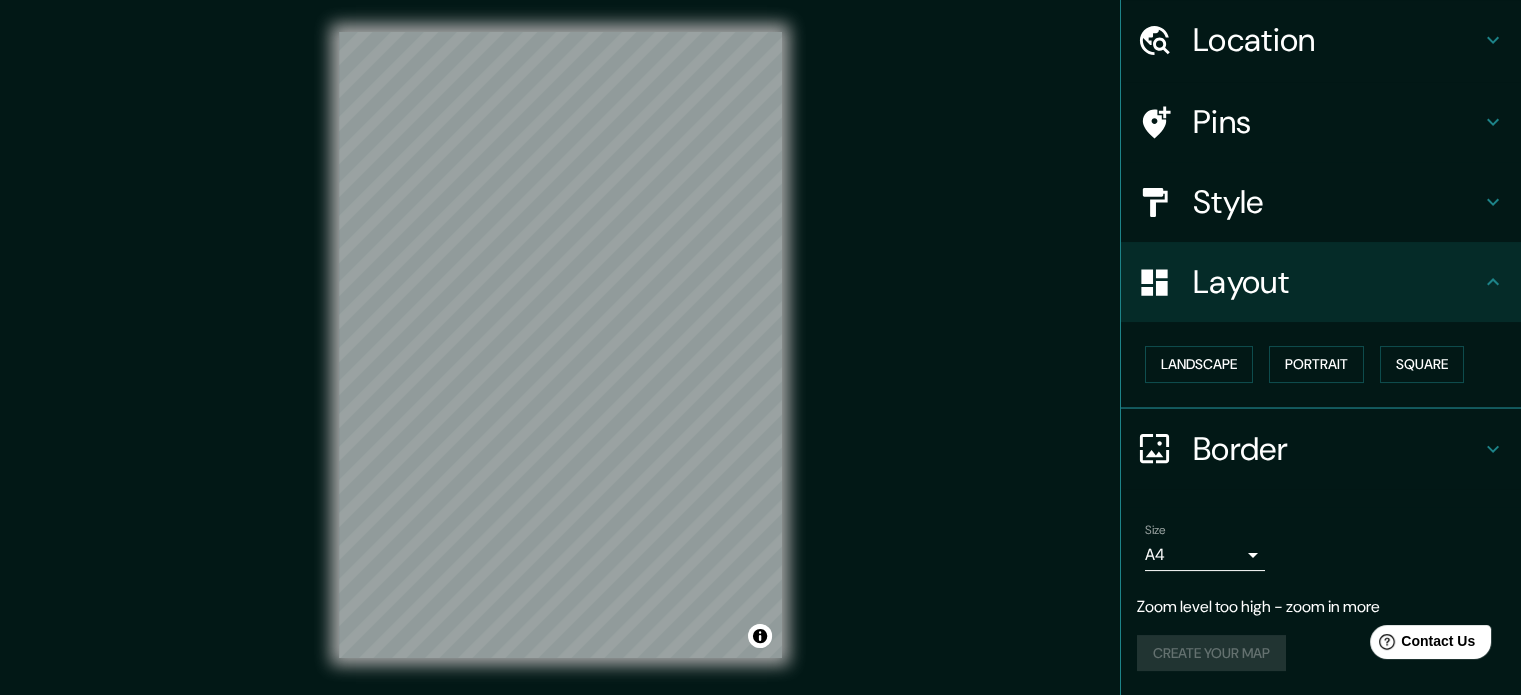 scroll, scrollTop: 62, scrollLeft: 0, axis: vertical 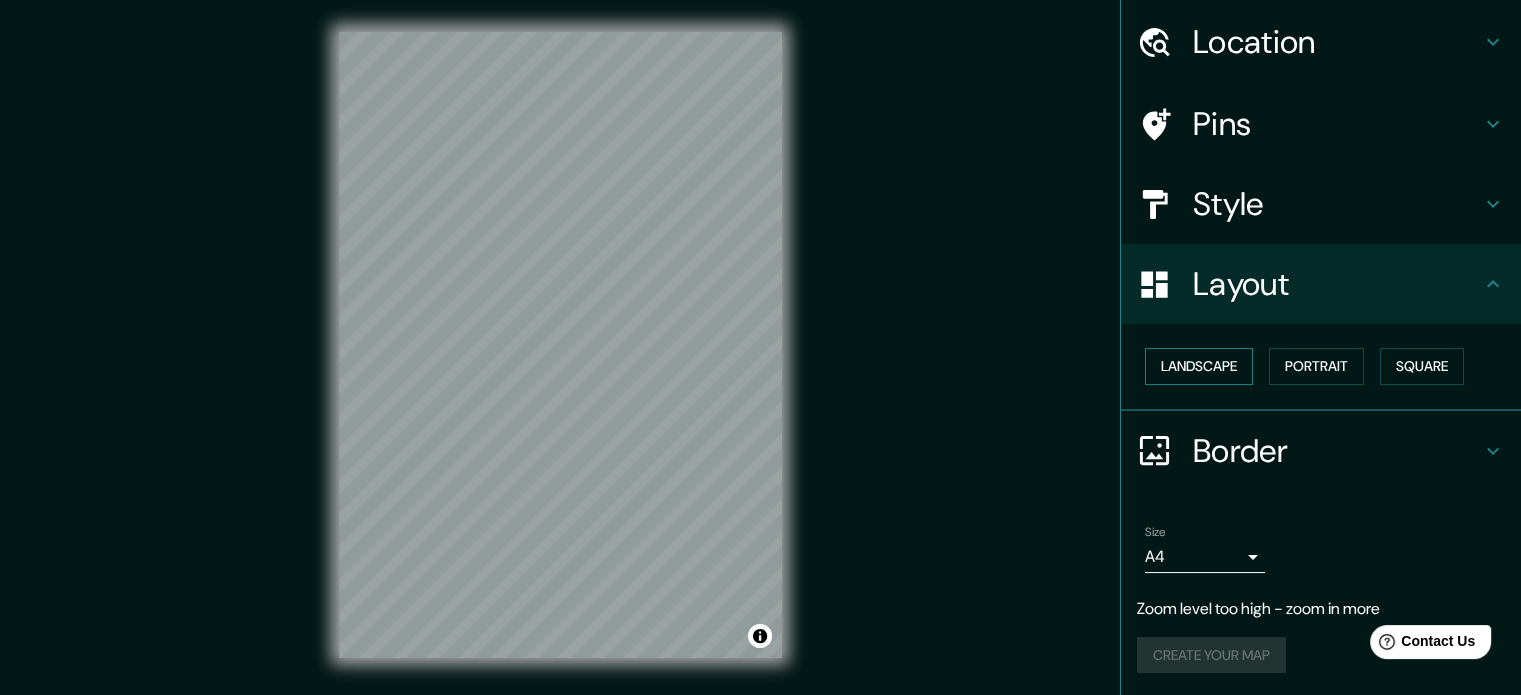 click on "Landscape" at bounding box center (1199, 366) 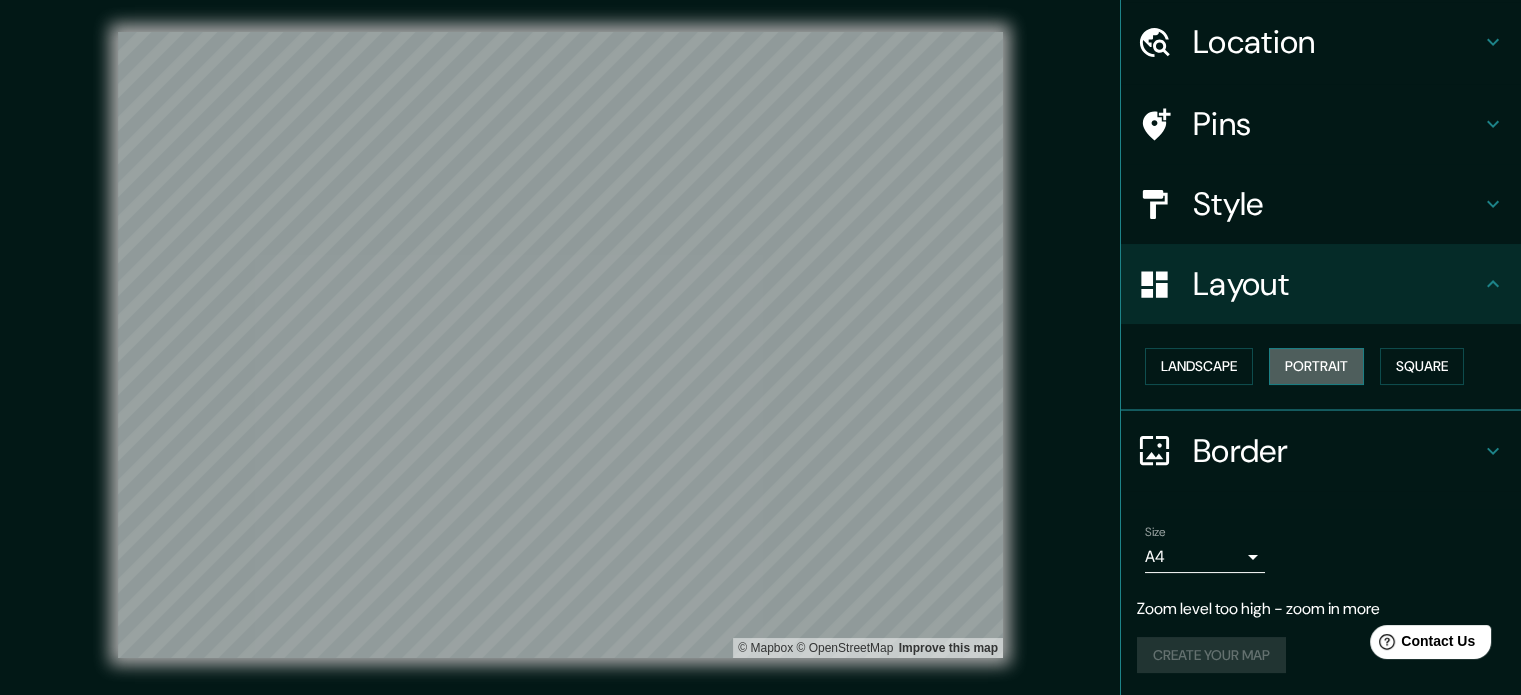click on "Portrait" at bounding box center [1316, 366] 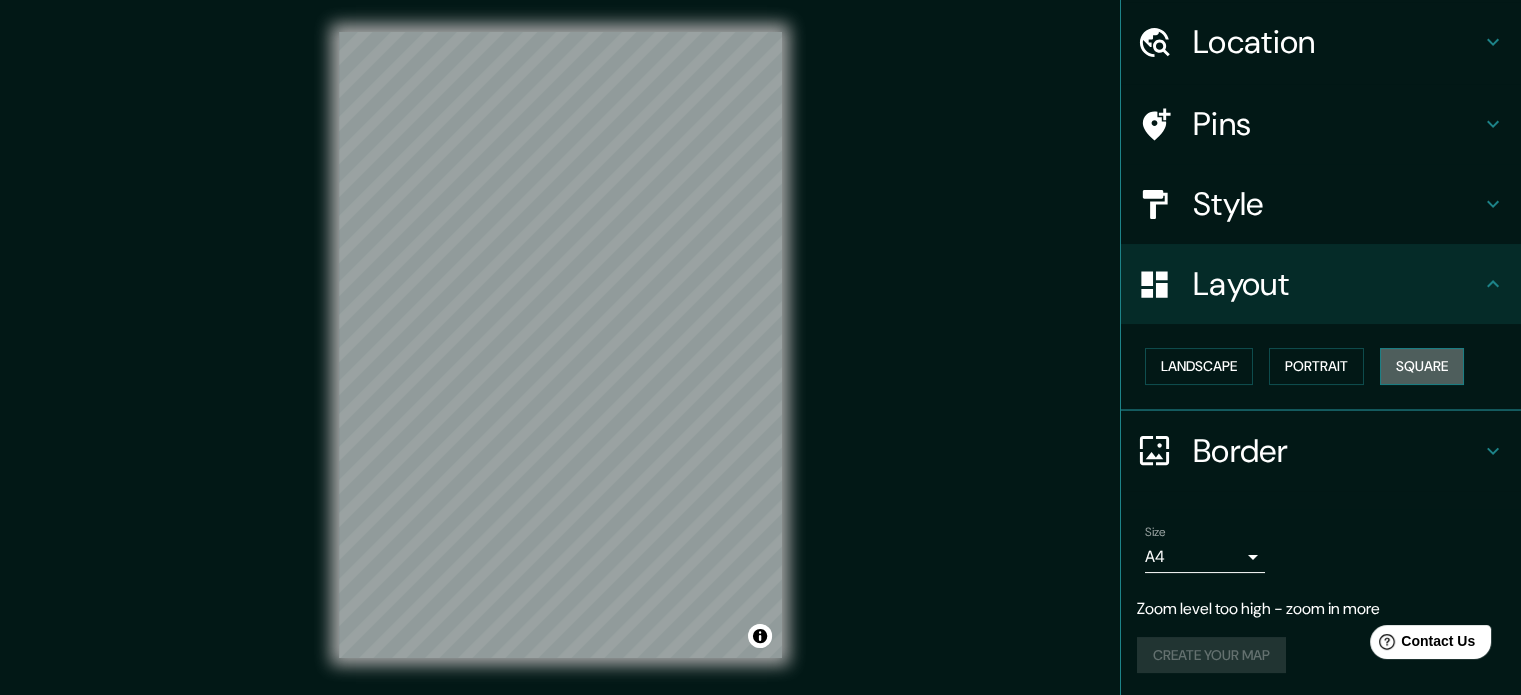 click on "Square" at bounding box center [1422, 366] 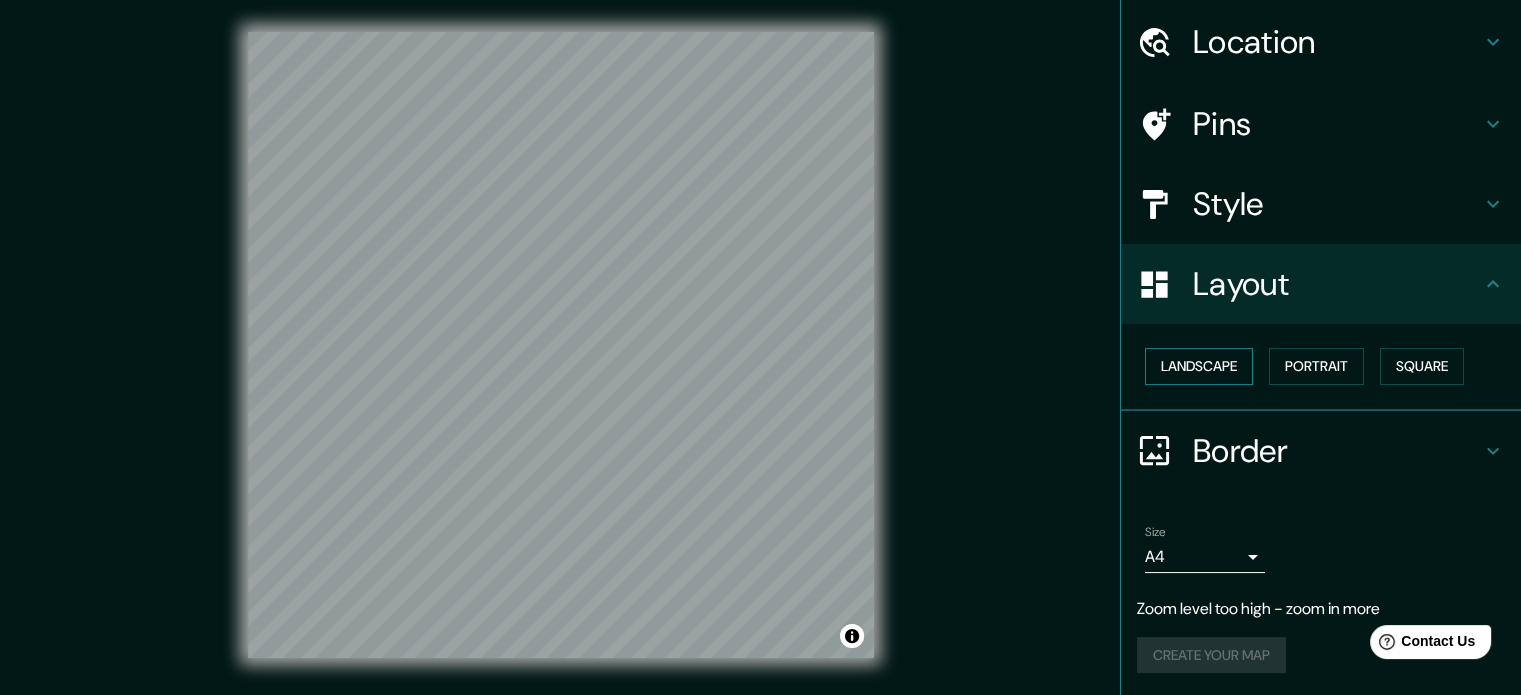 click on "Landscape" at bounding box center (1199, 366) 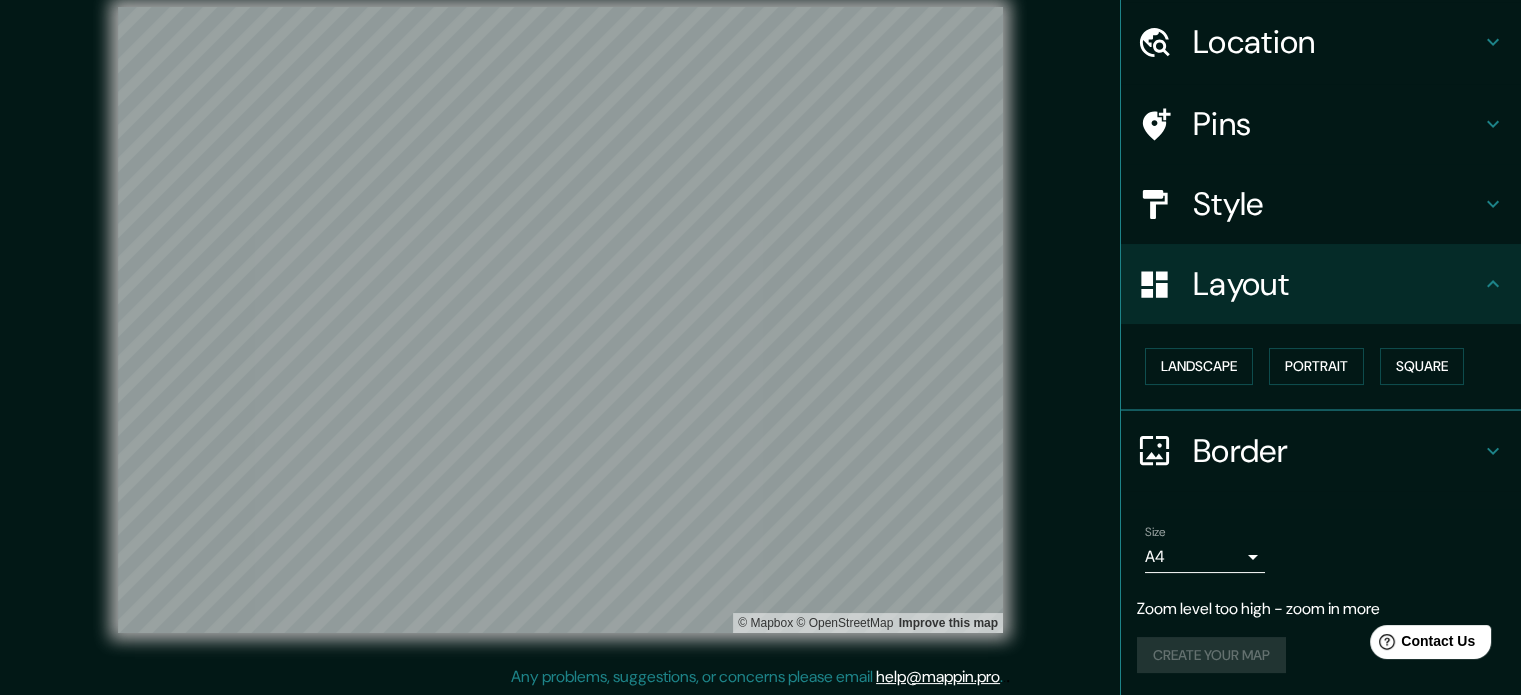 scroll, scrollTop: 26, scrollLeft: 0, axis: vertical 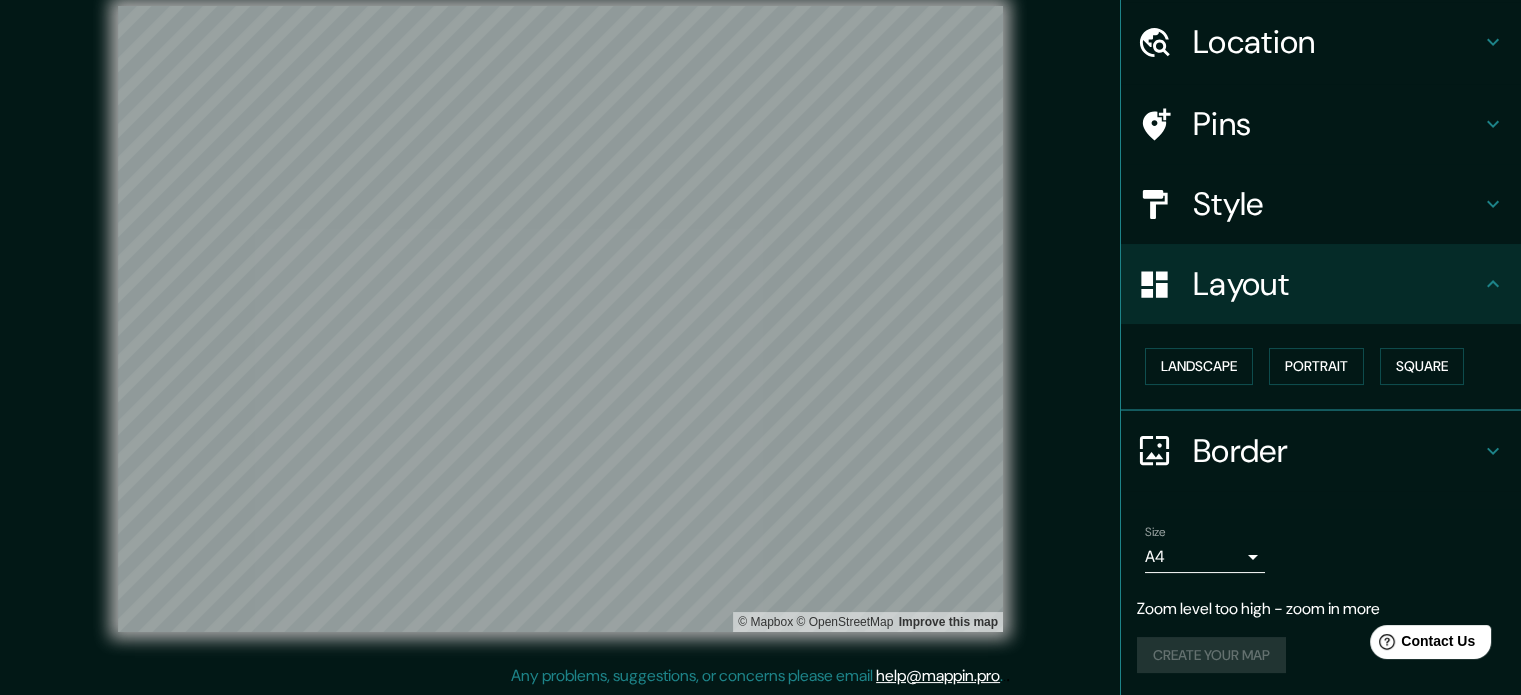 click on "Border" at bounding box center (1337, 451) 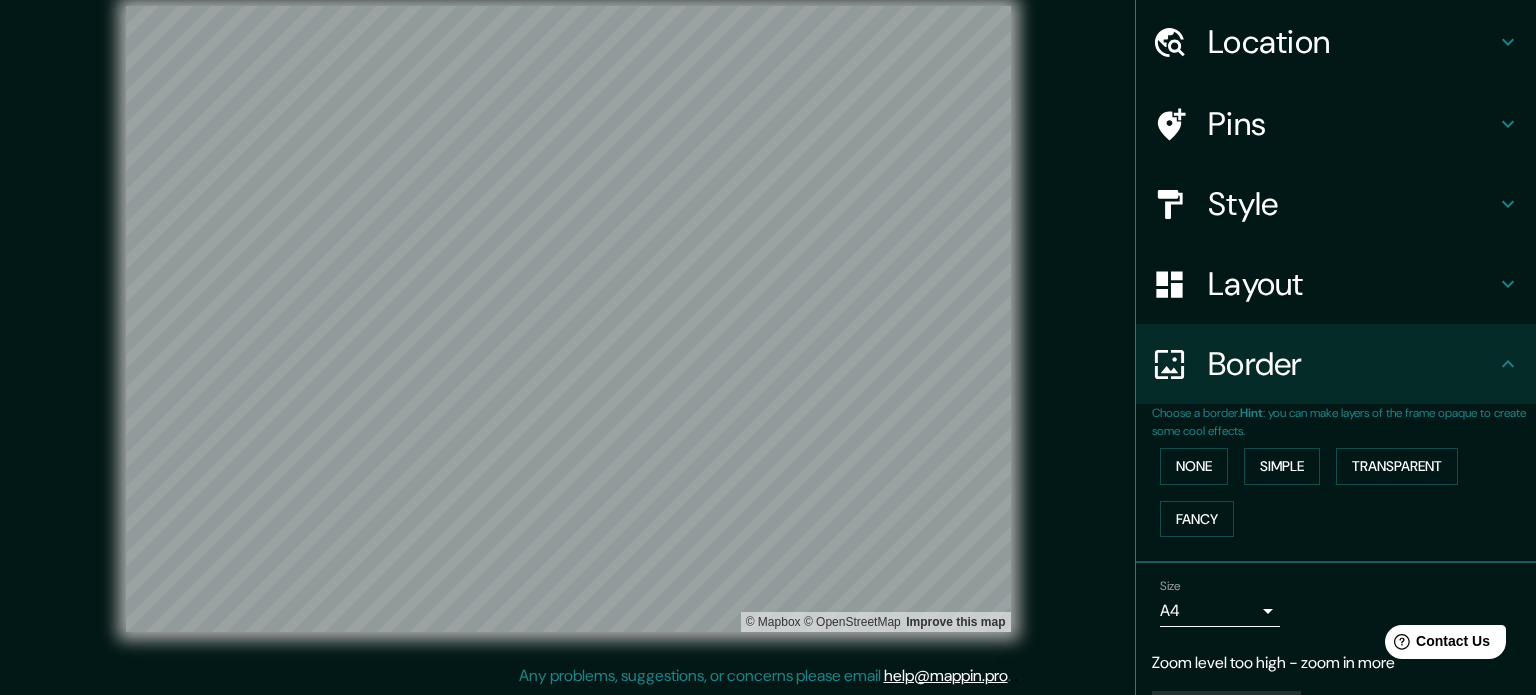 click on "Mappin Location [CITY], [STATE], [COUNTRY] Pins Style Layout Border Choose a border.  Hint : you can make layers of the frame opaque to create some cool effects. None Simple Transparent Fancy Size A4 single Zoom level too high - zoom in more Create your map © Mapbox   © OpenStreetMap   Improve this map Any problems, suggestions, or concerns please email    help@example.com . . ." at bounding box center [768, 321] 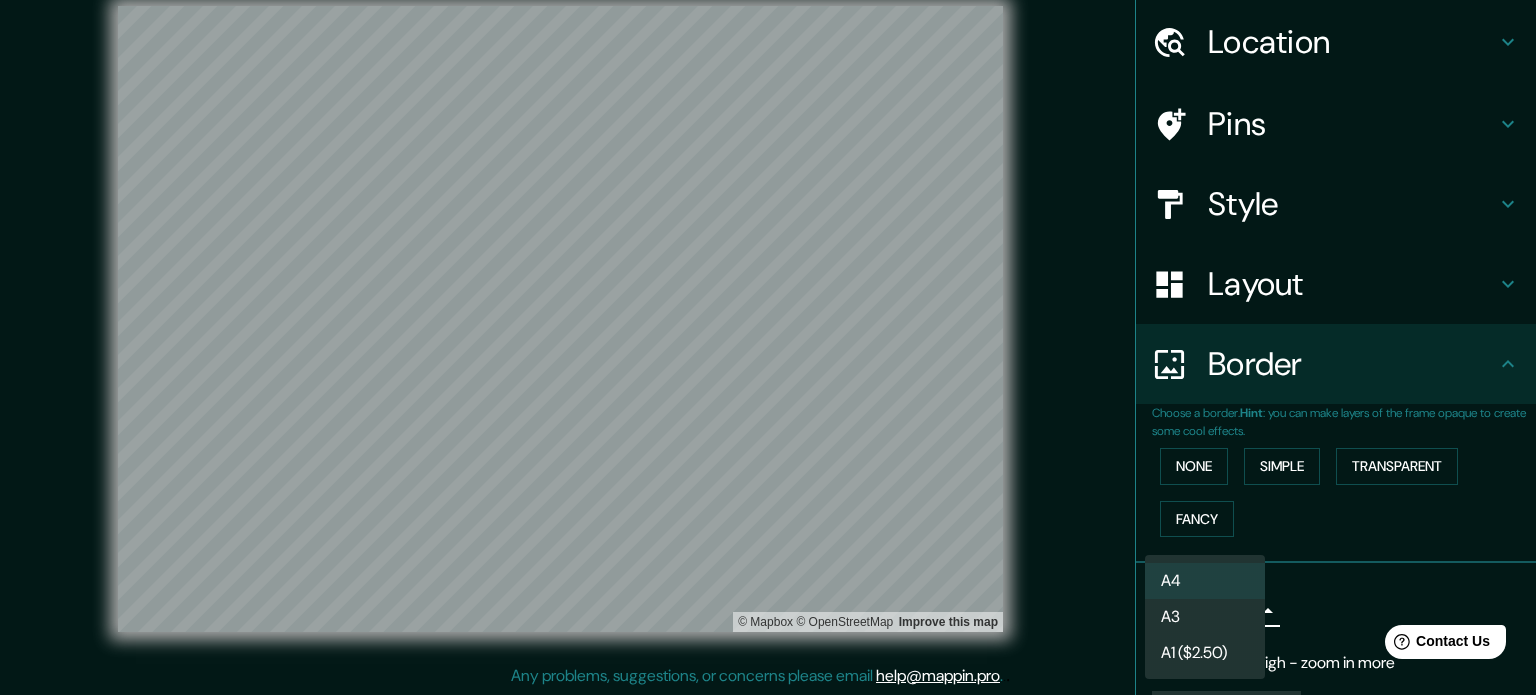 click at bounding box center (768, 347) 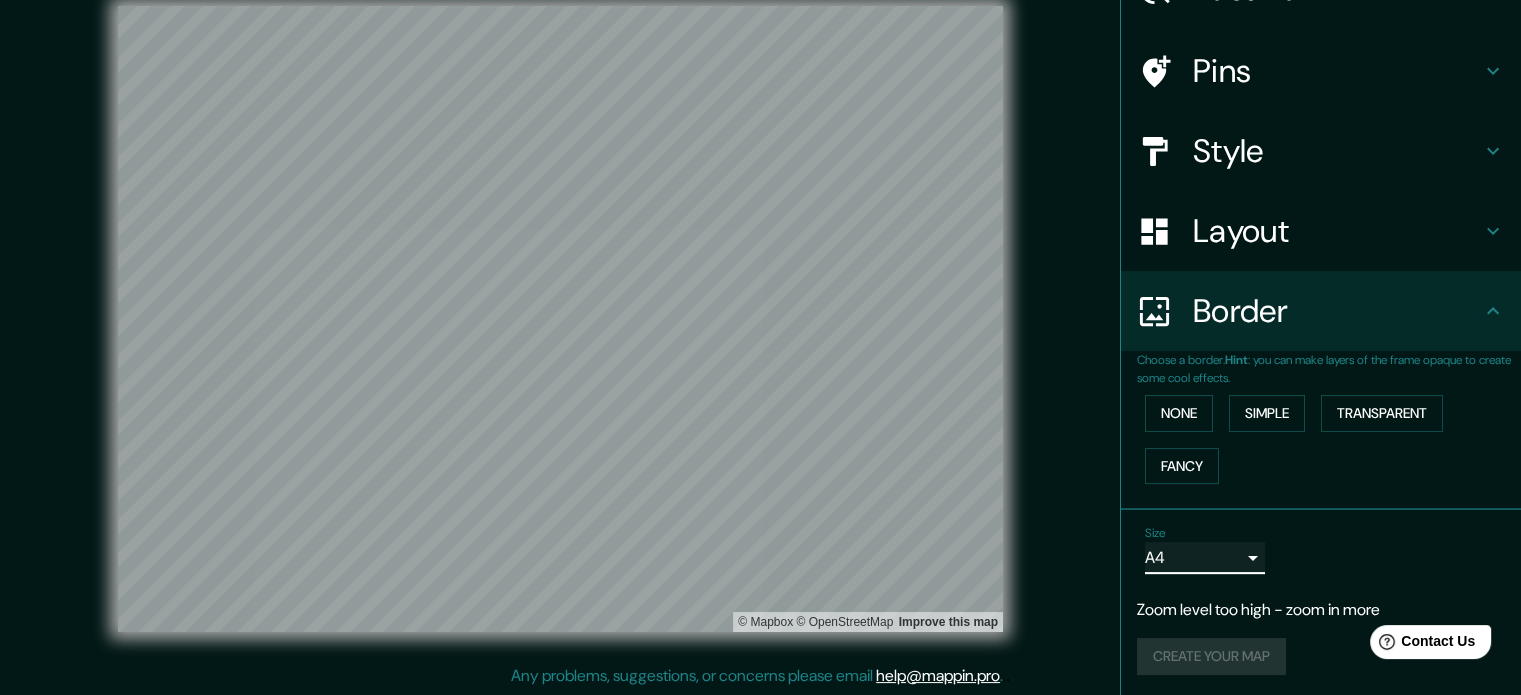 scroll, scrollTop: 116, scrollLeft: 0, axis: vertical 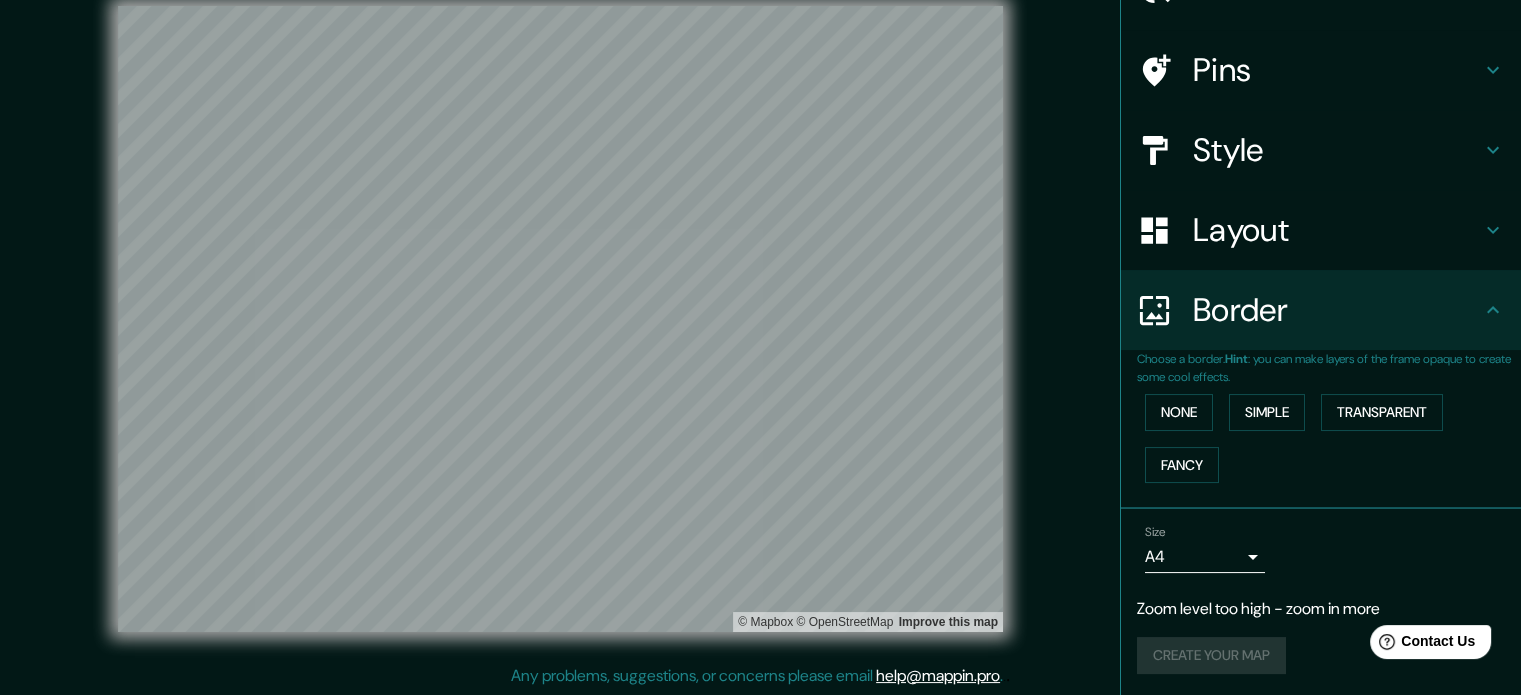 click on "Create your map" at bounding box center (1321, 655) 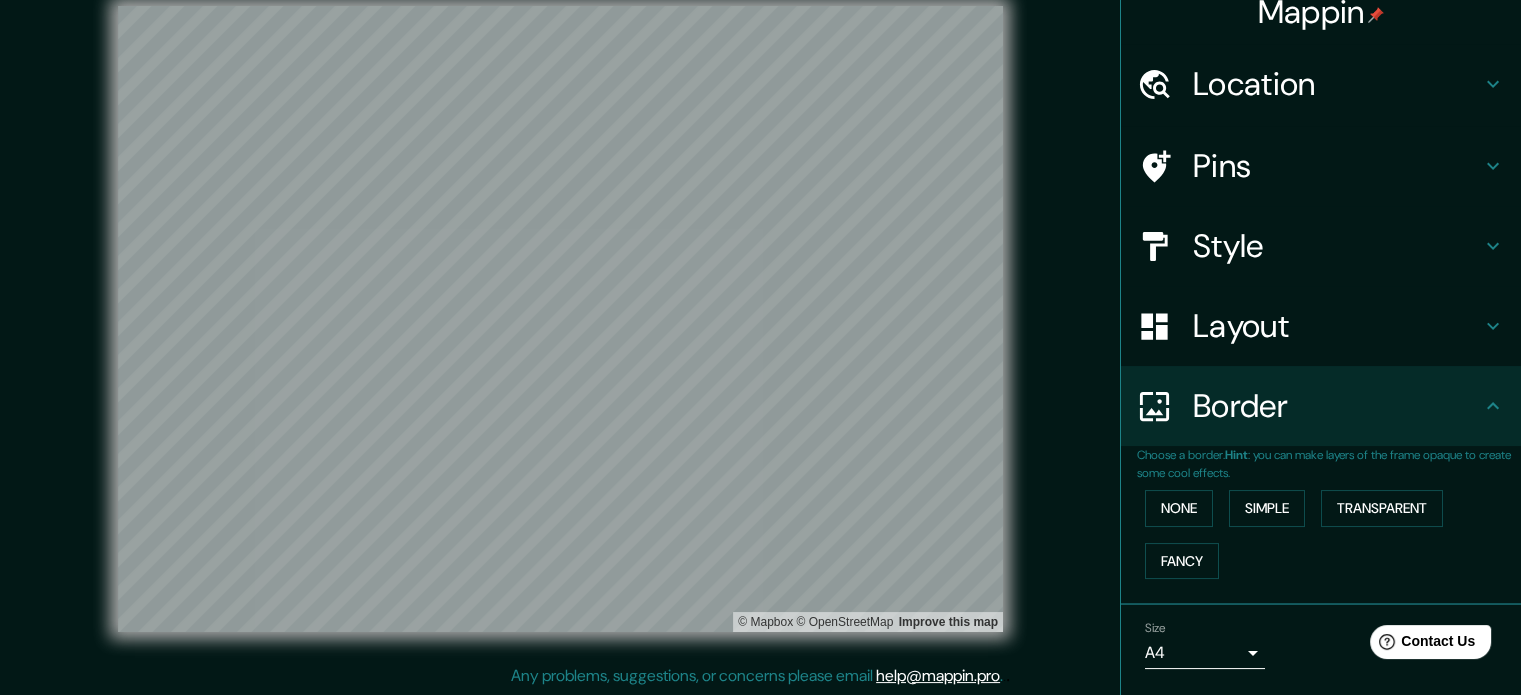 scroll, scrollTop: 0, scrollLeft: 0, axis: both 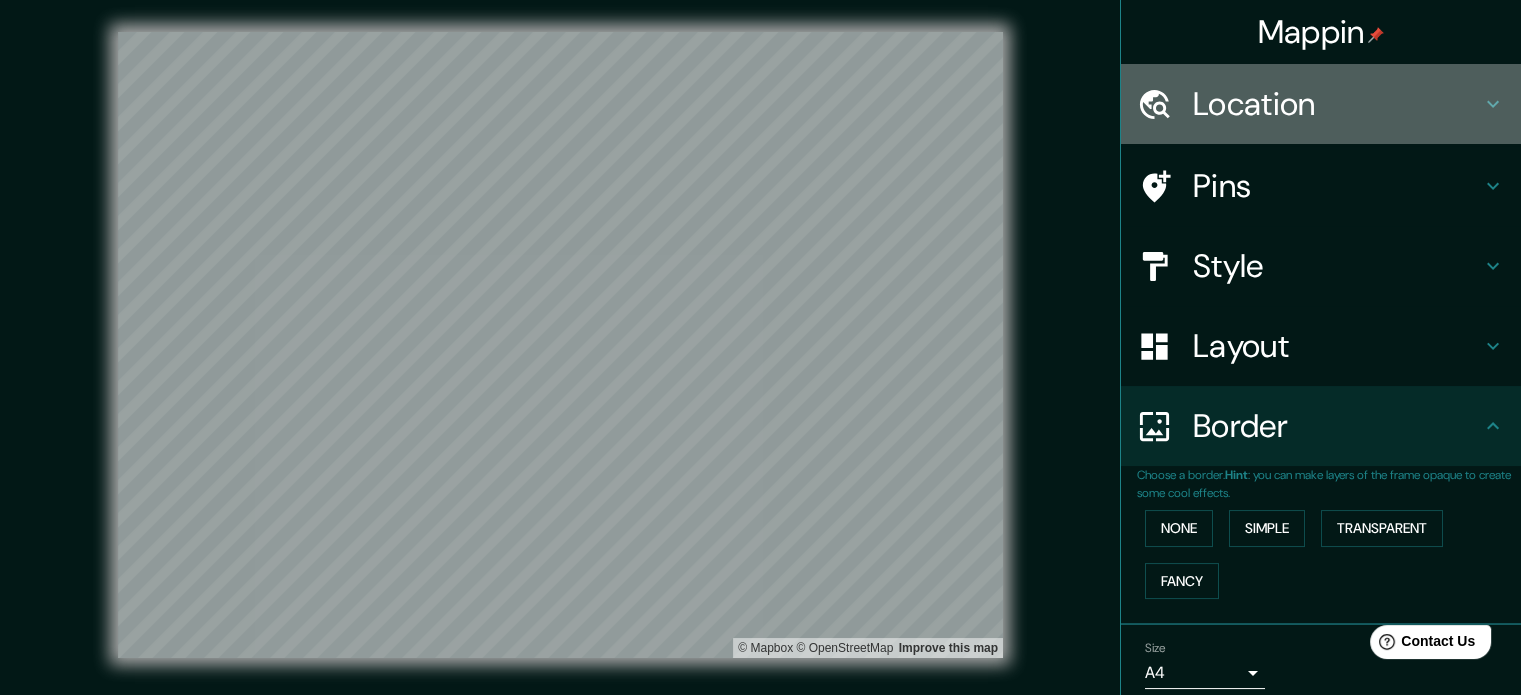 click on "Location" at bounding box center (1337, 104) 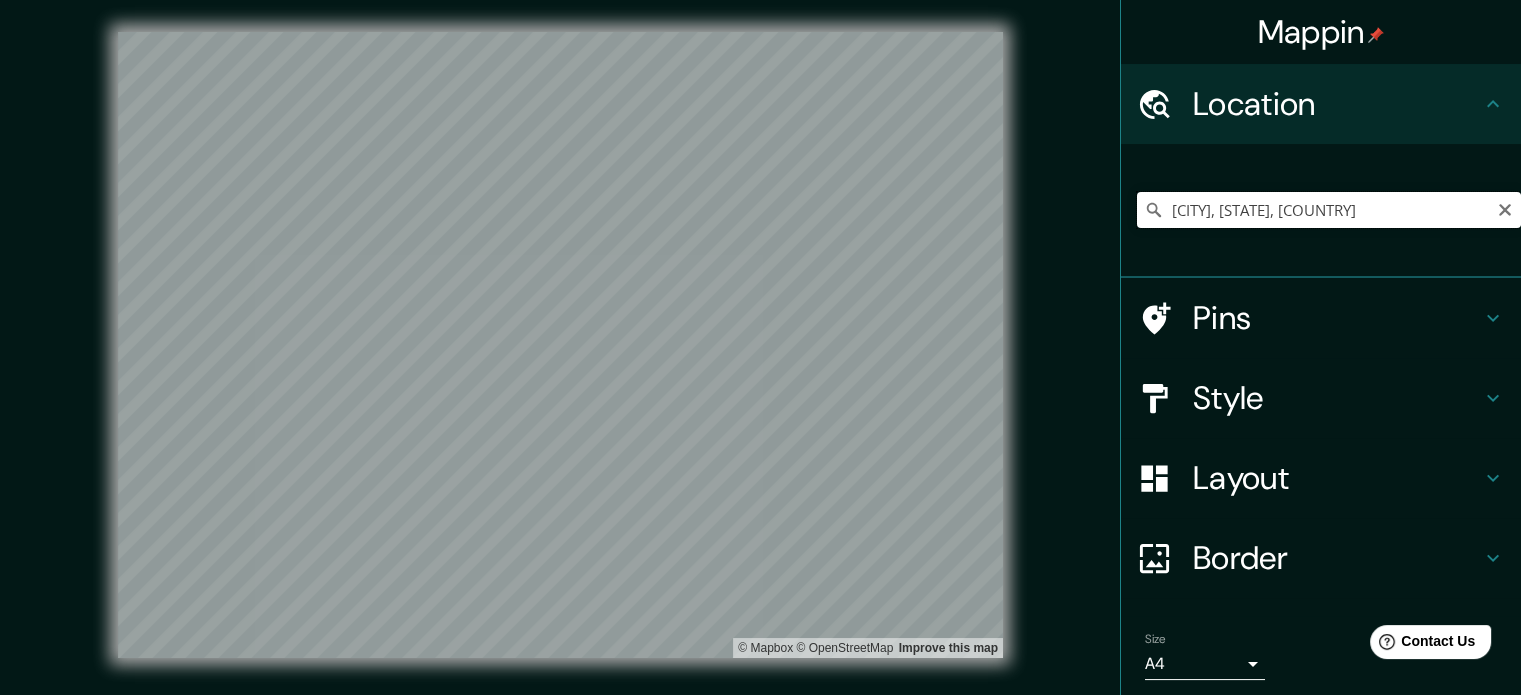 click on "[CITY], [STATE], [COUNTRY]" at bounding box center (1329, 210) 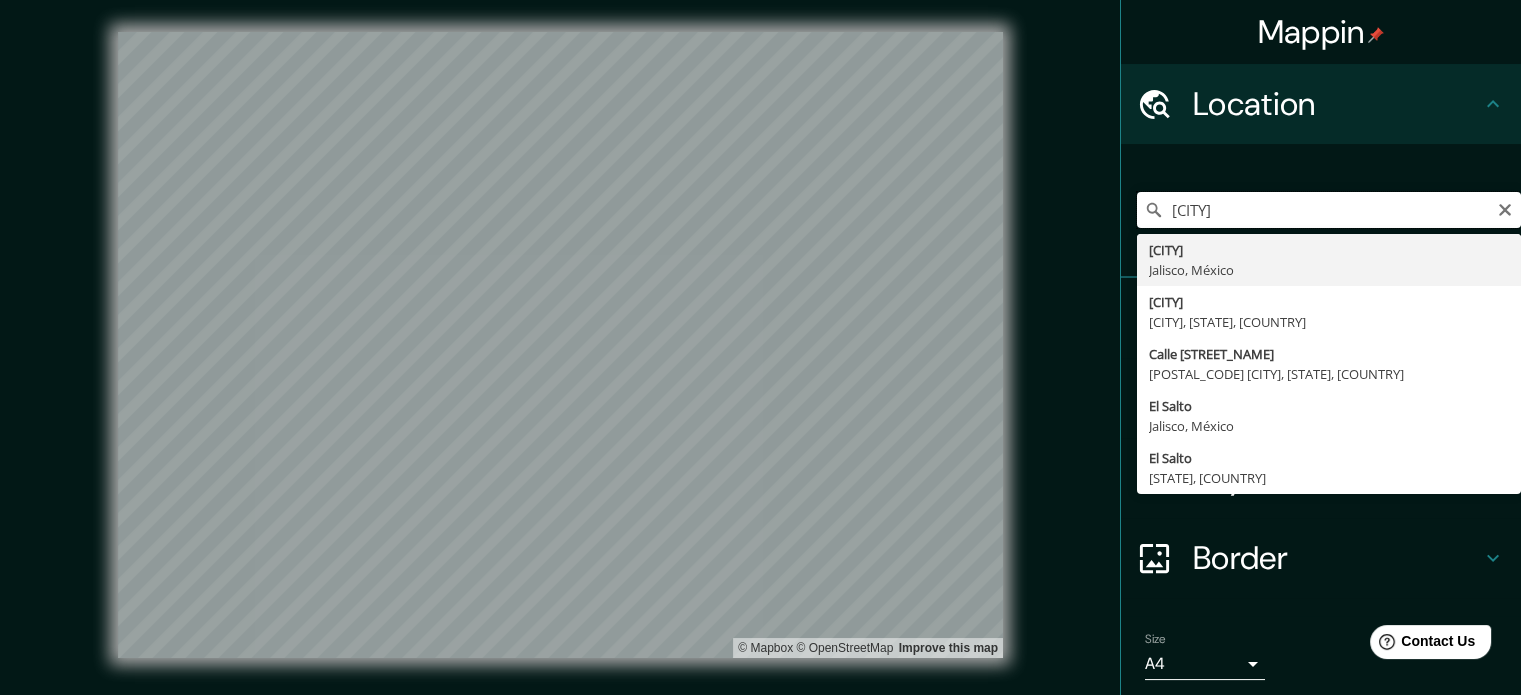 type on "H" 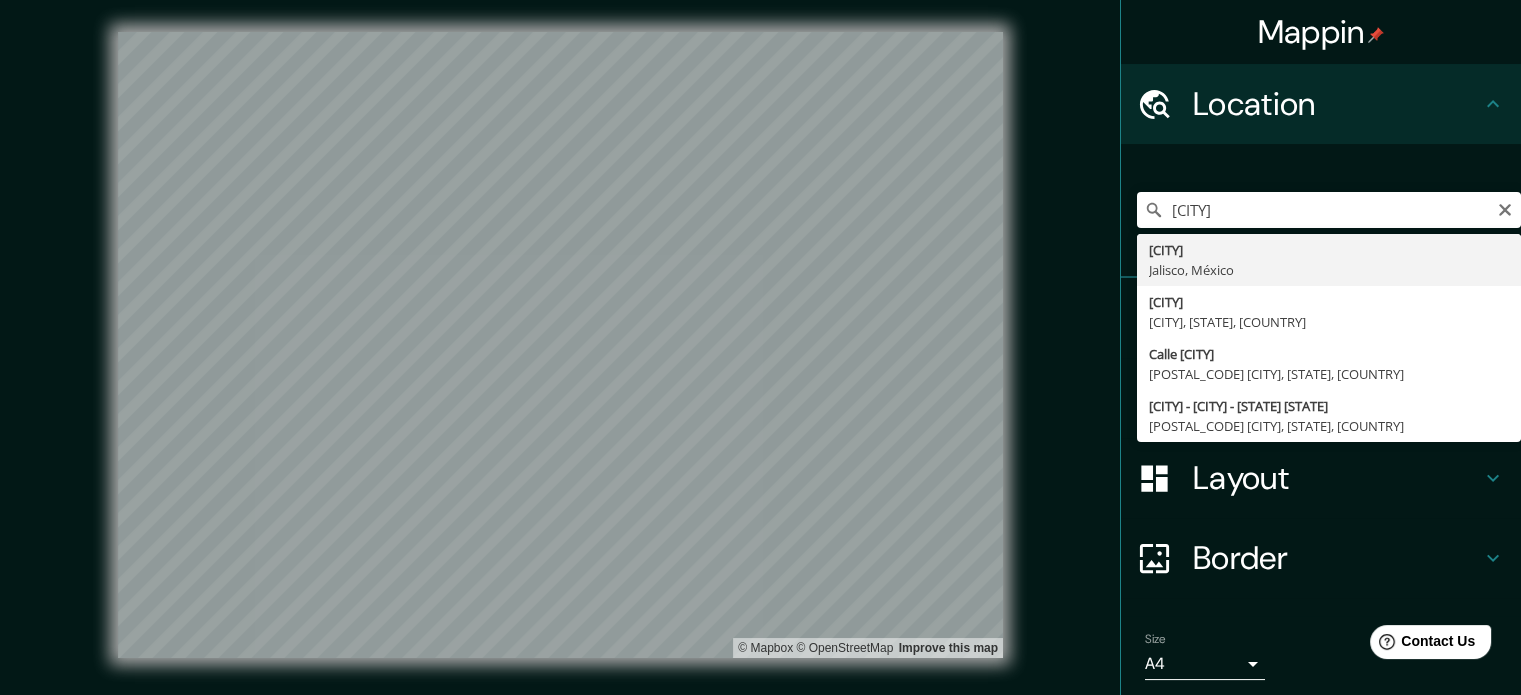 type on "[CITY], [STATE], [COUNTRY]" 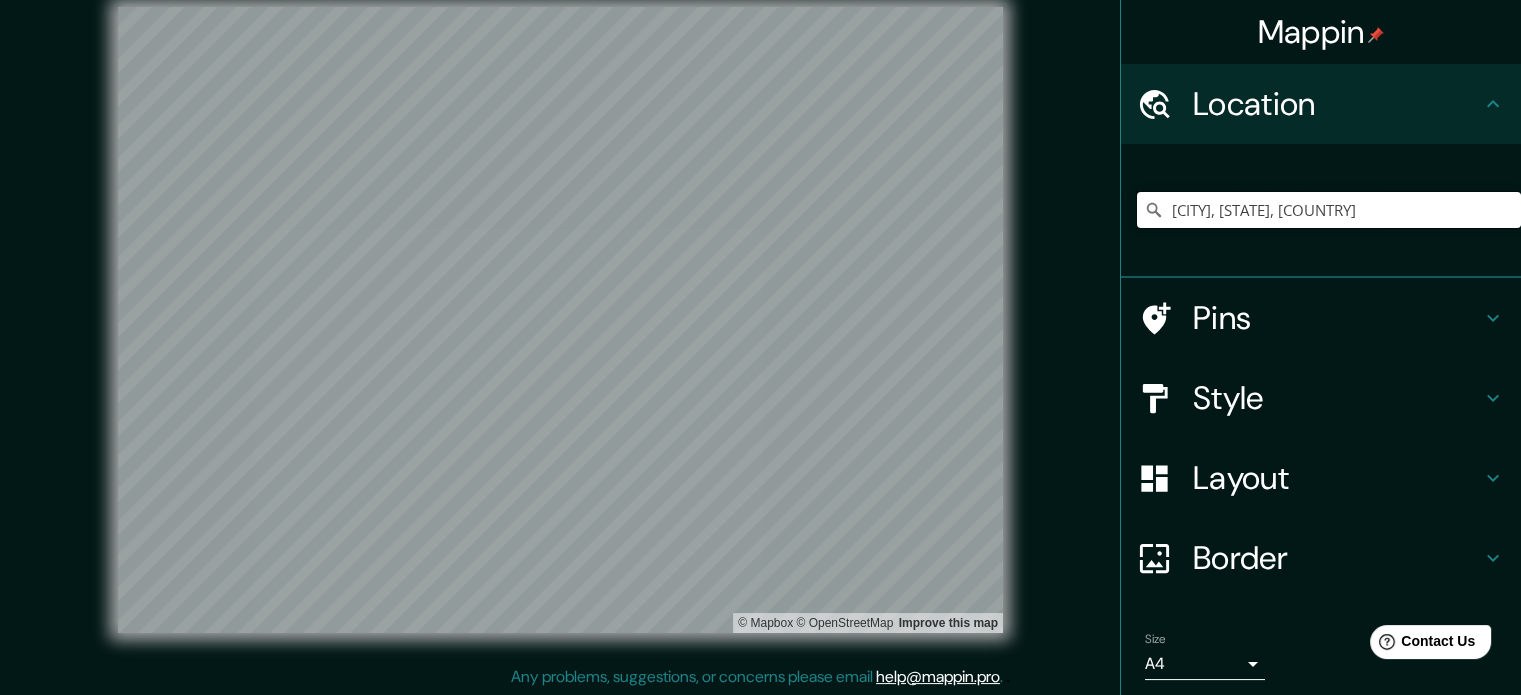 scroll, scrollTop: 26, scrollLeft: 0, axis: vertical 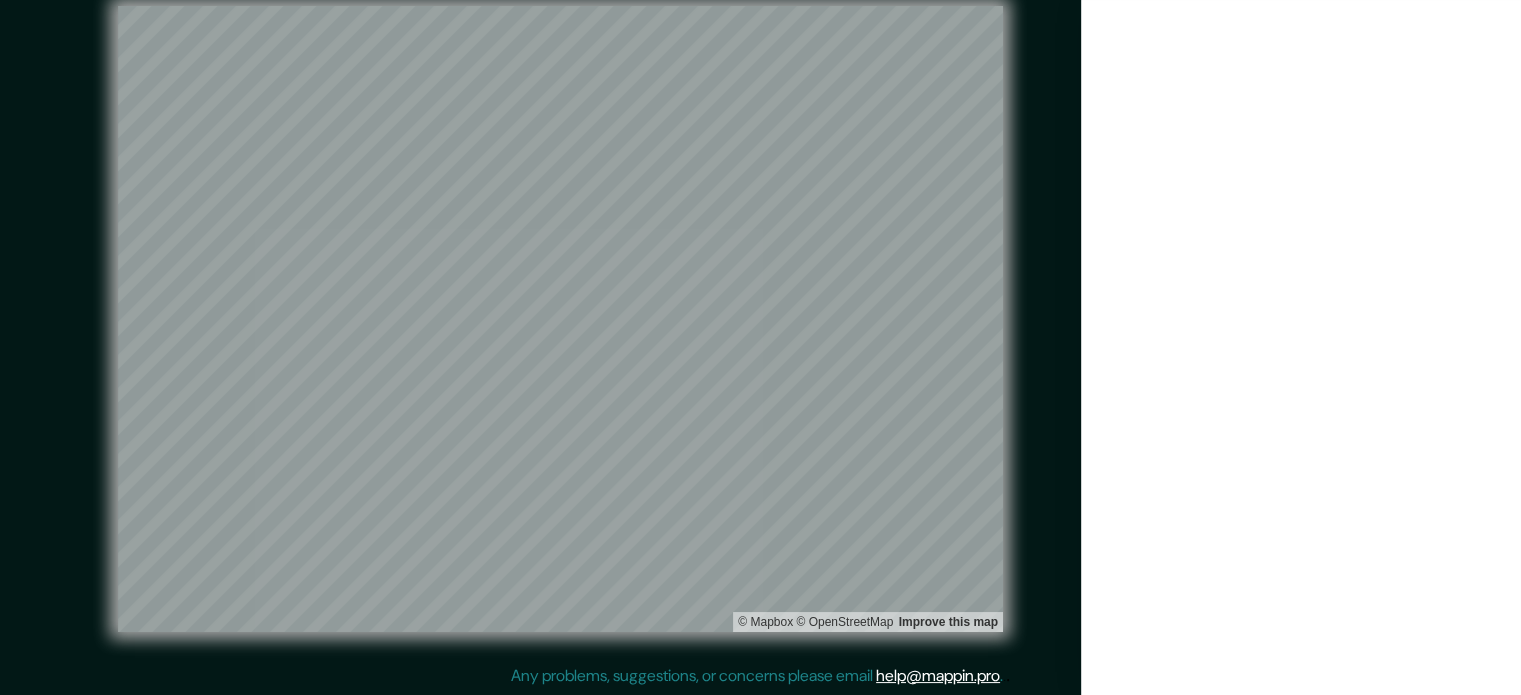 click at bounding box center [1301, 347] 